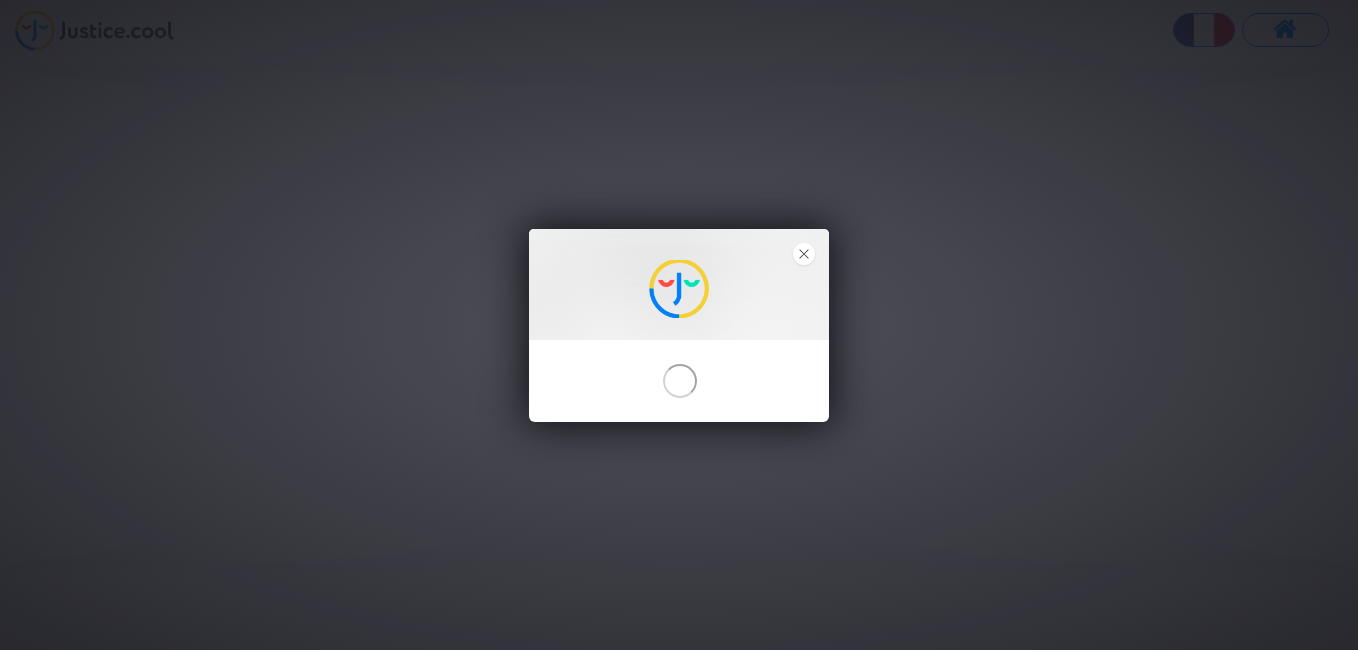scroll, scrollTop: 0, scrollLeft: 0, axis: both 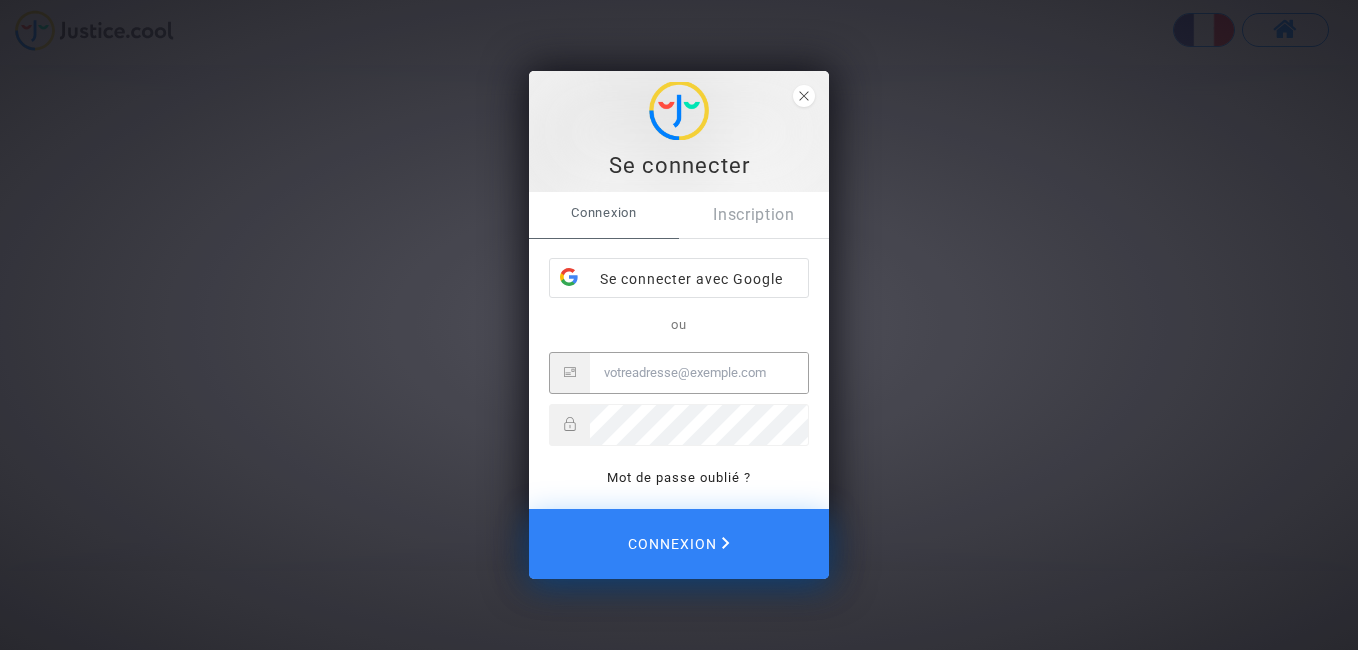 click at bounding box center [699, 373] 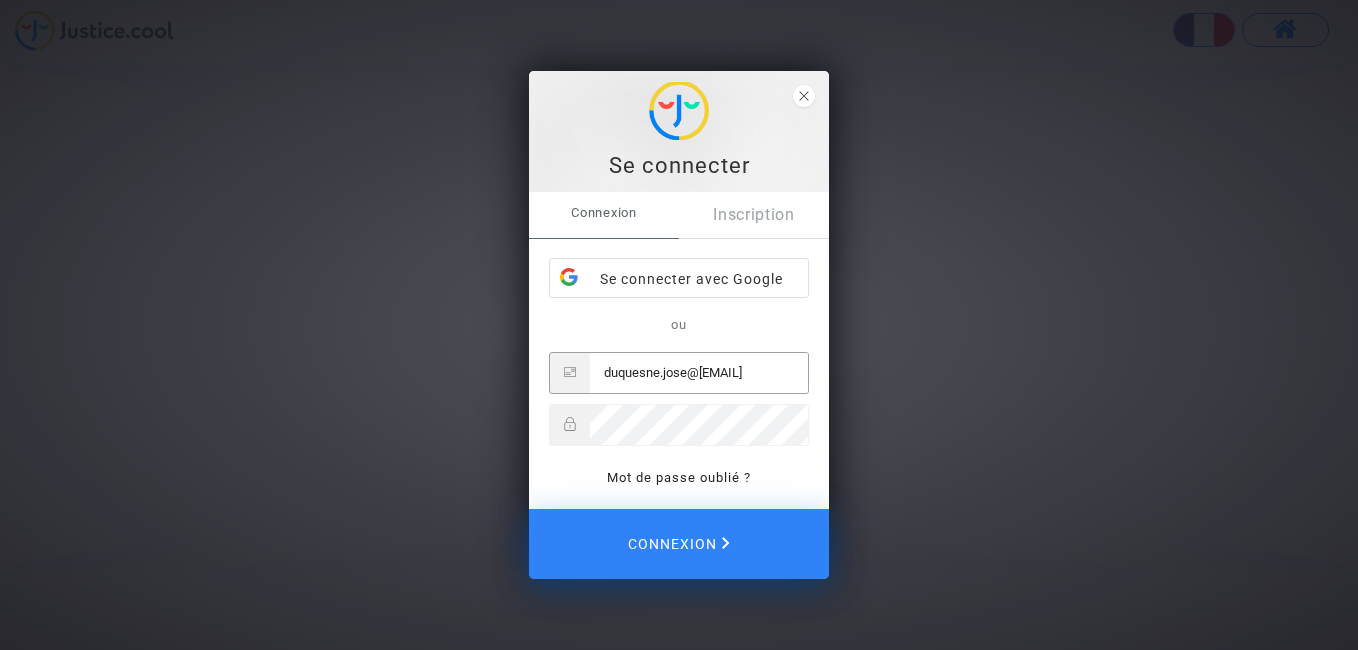 type on "duquesne.jose@[EMAIL]" 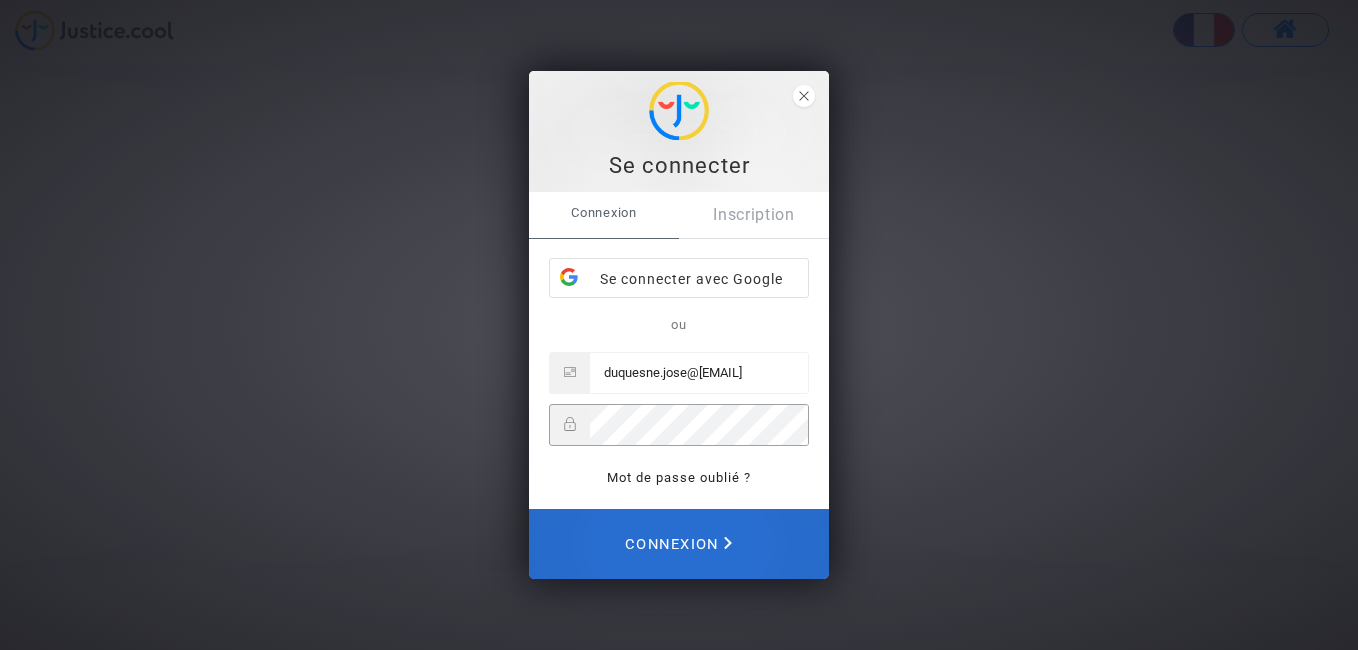 click on "Connexion" at bounding box center (678, 544) 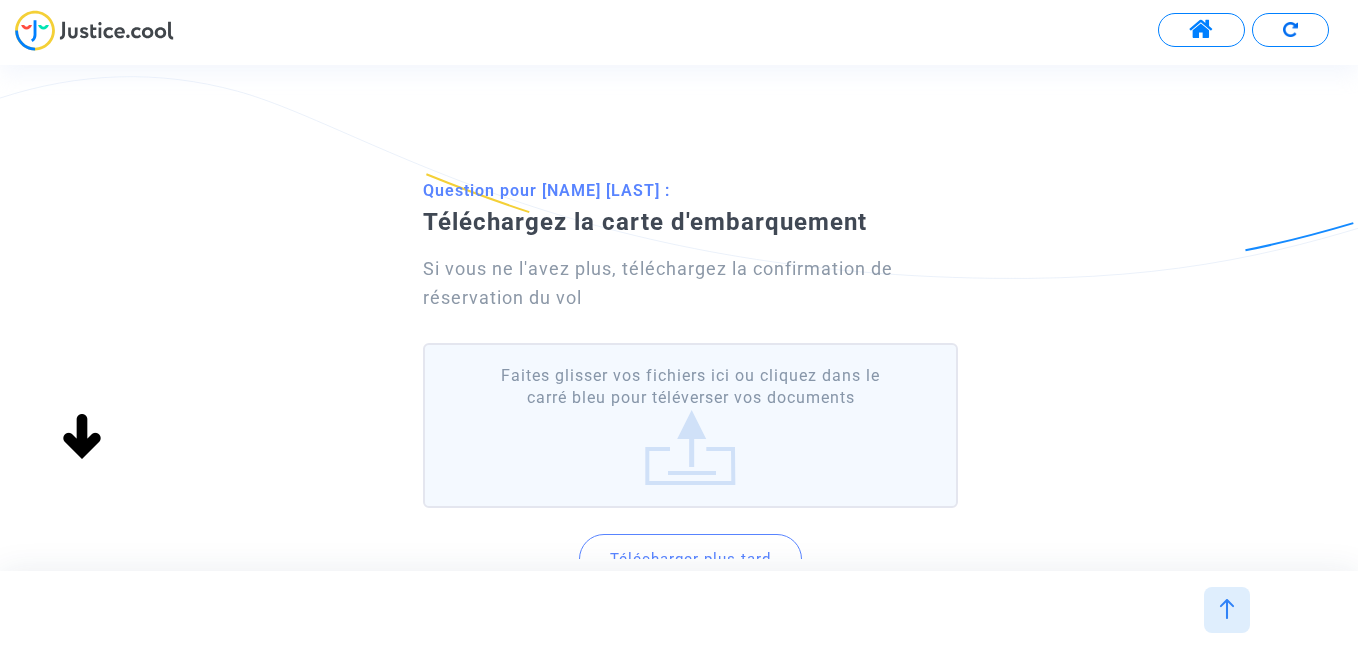 scroll, scrollTop: 0, scrollLeft: 0, axis: both 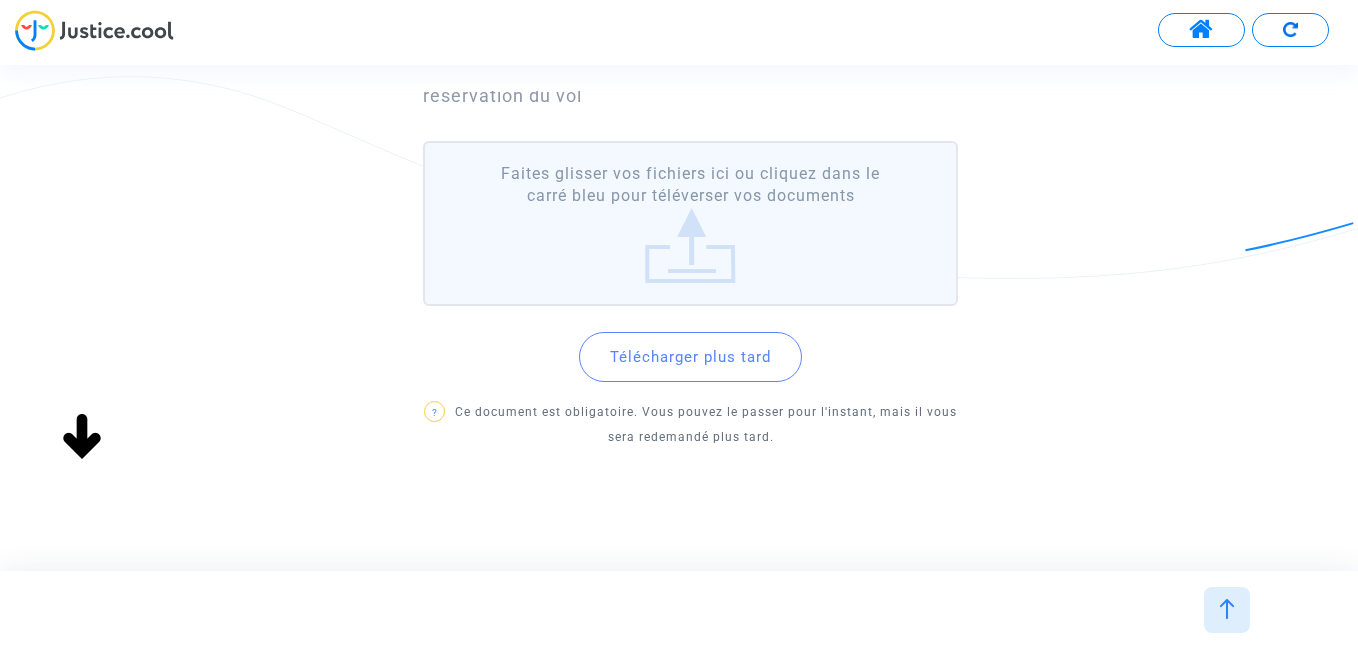 click on "Télécharger plus tard" 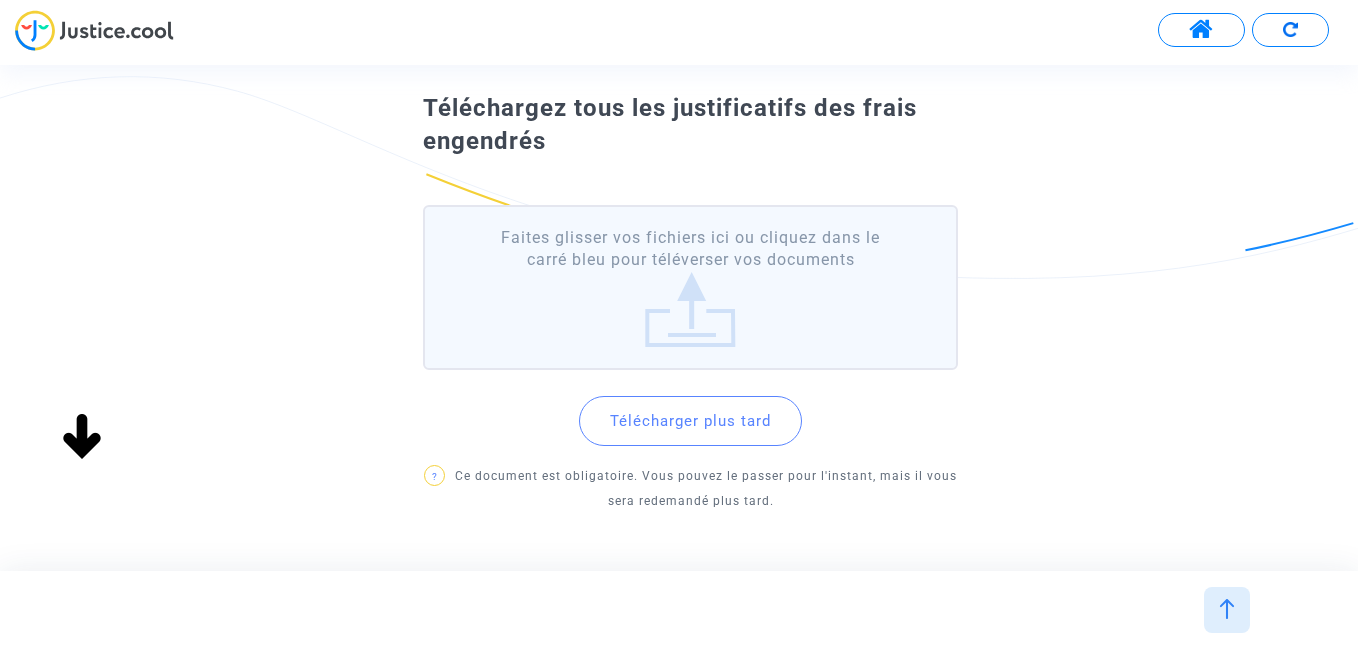 scroll, scrollTop: 150, scrollLeft: 0, axis: vertical 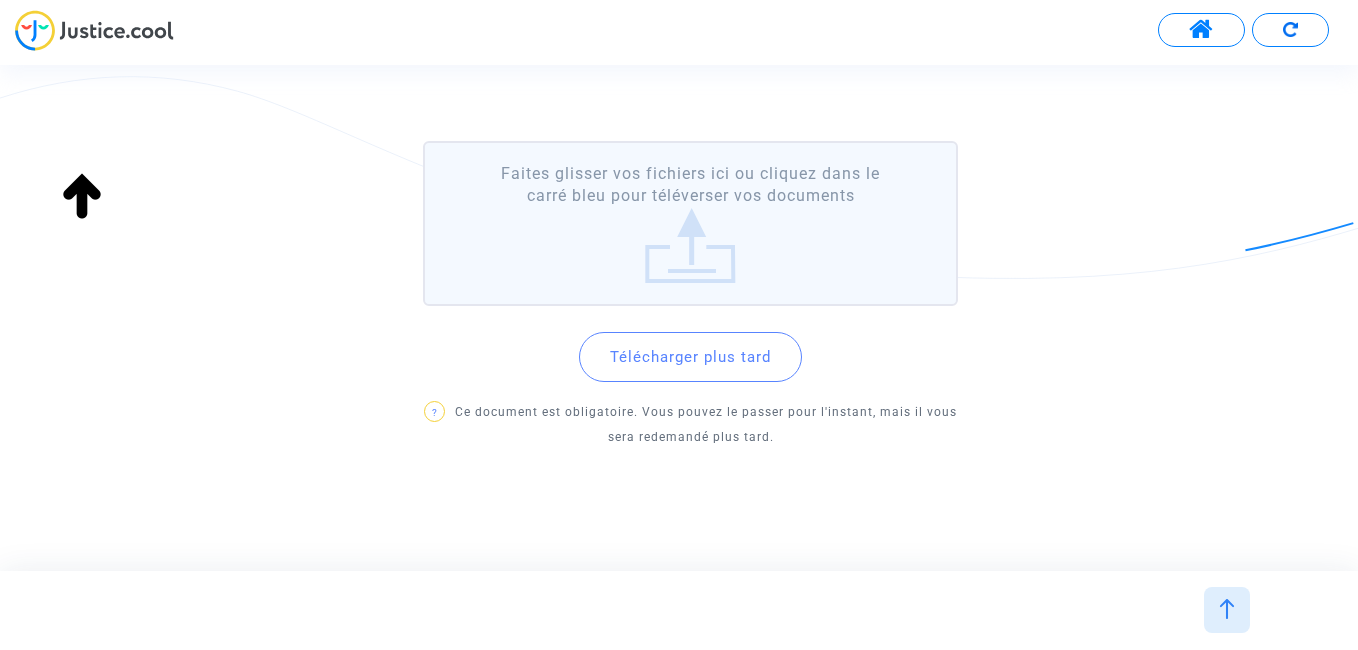click on "Télécharger plus tard" 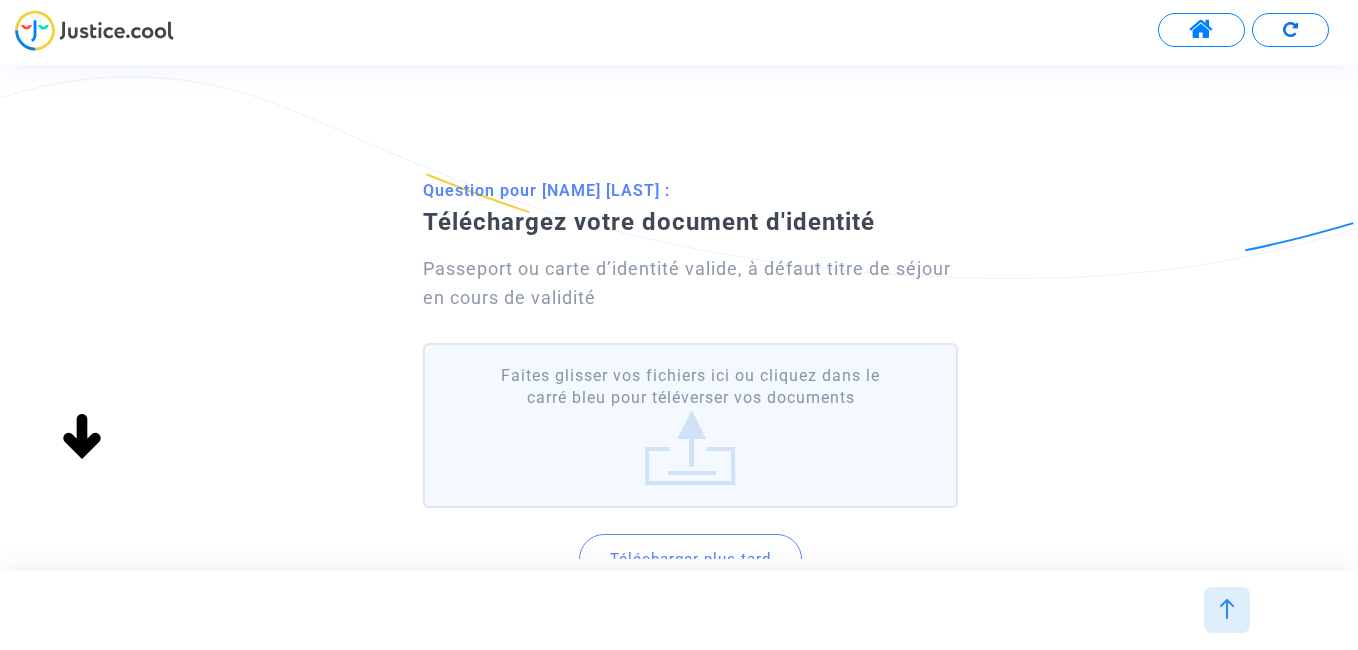 scroll, scrollTop: 0, scrollLeft: 0, axis: both 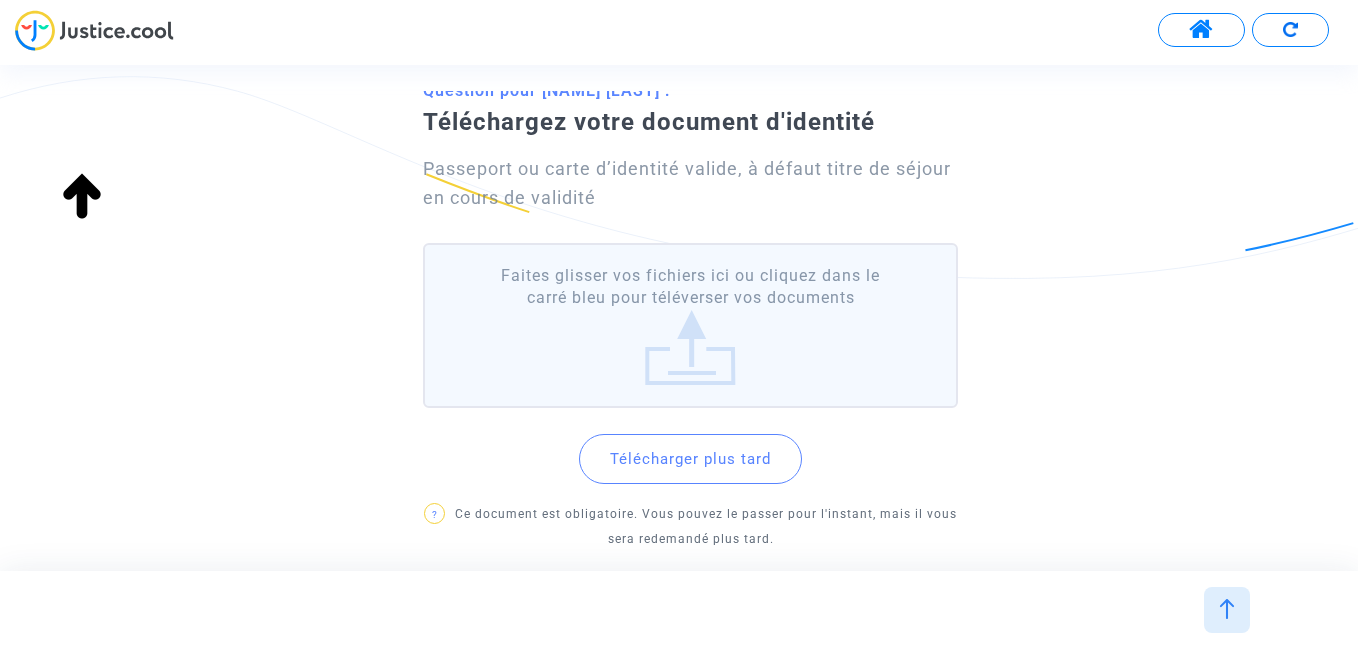 click on "Télécharger plus tard" 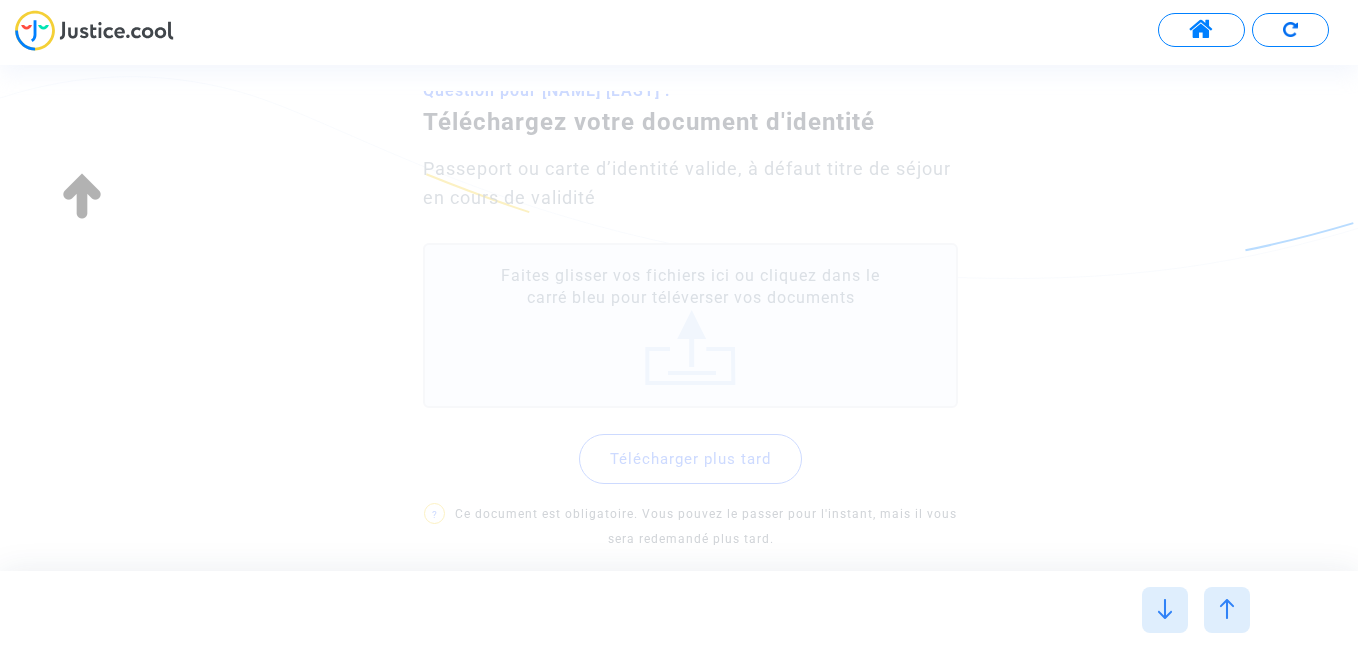 scroll, scrollTop: 0, scrollLeft: 0, axis: both 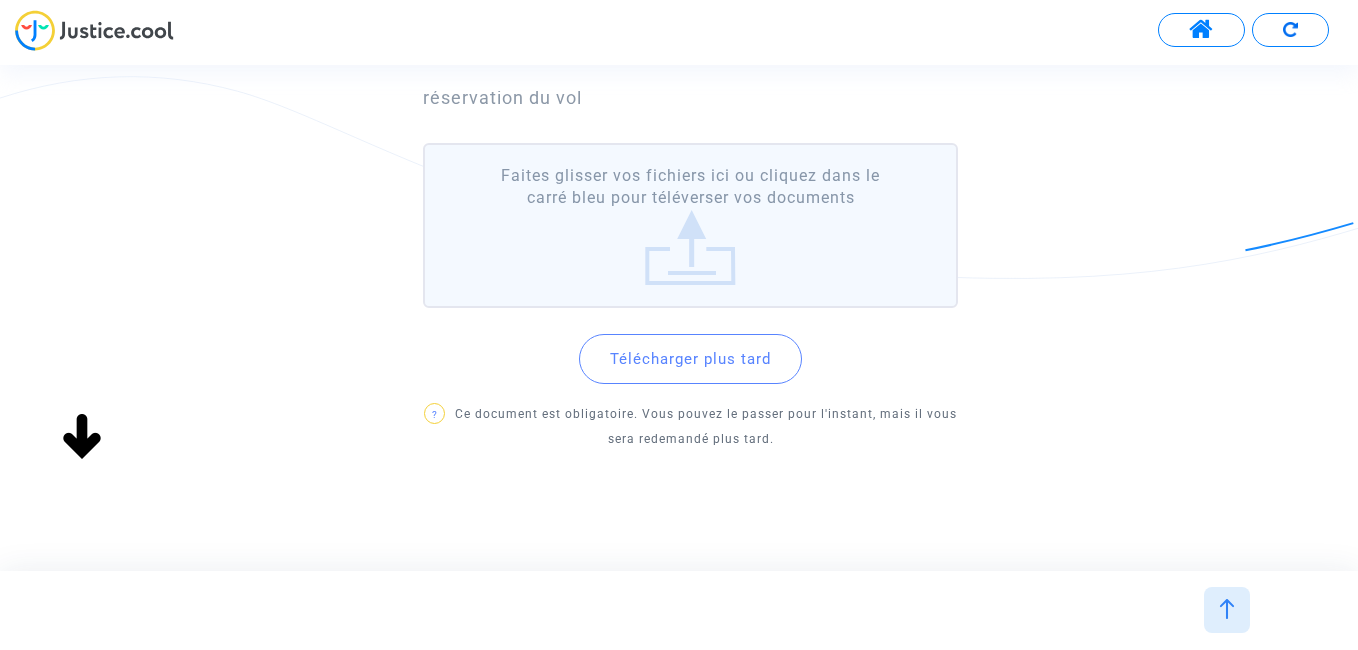 click on "Télécharger plus tard" 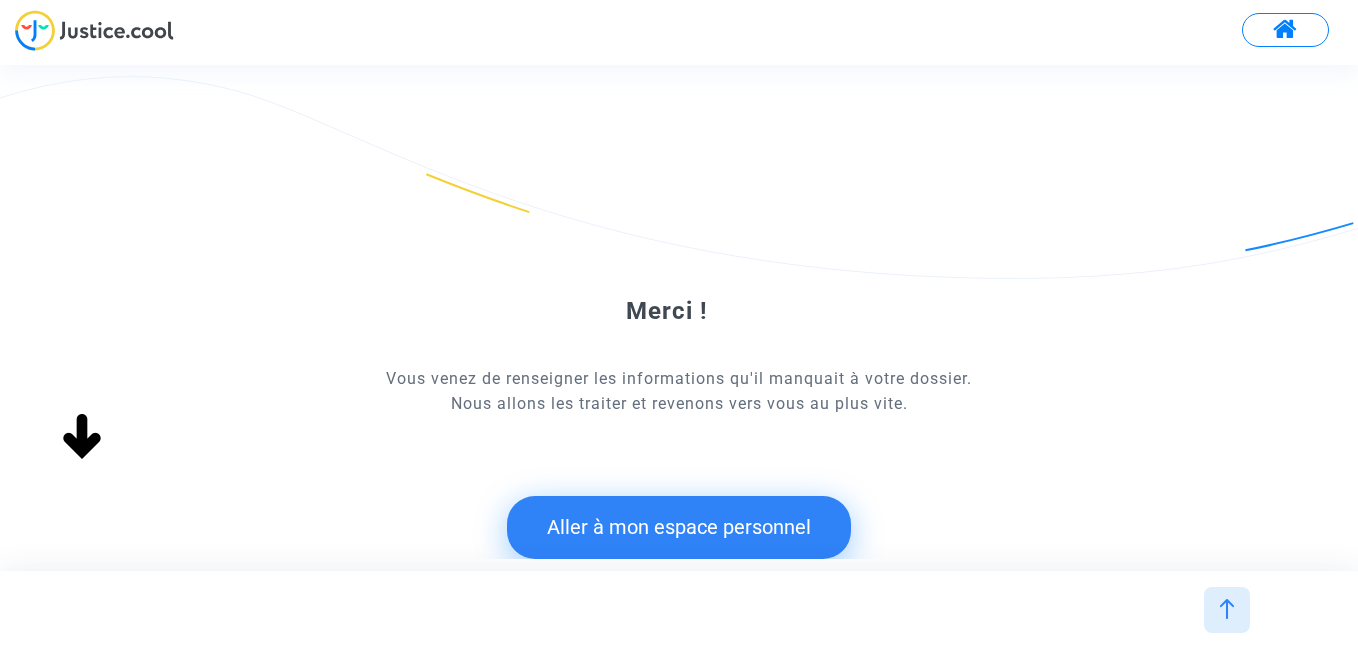 scroll, scrollTop: 0, scrollLeft: 0, axis: both 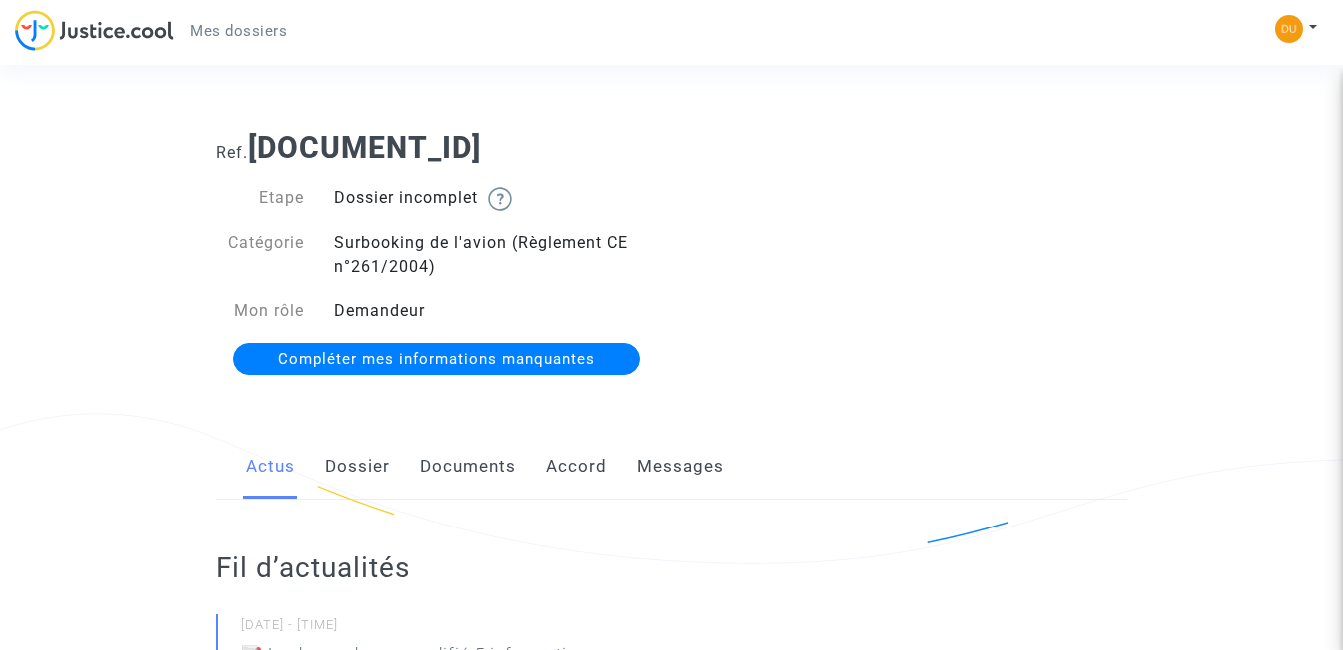 click on "Compléter mes informations manquantes" 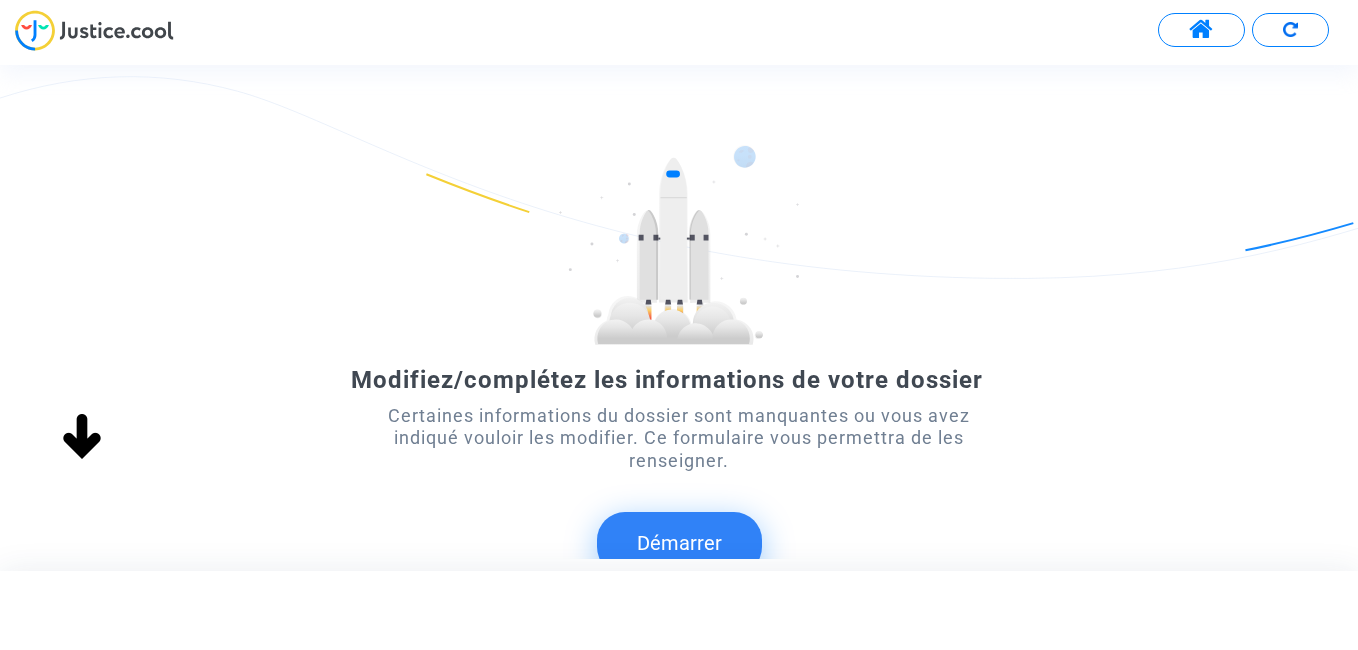 scroll, scrollTop: 100, scrollLeft: 0, axis: vertical 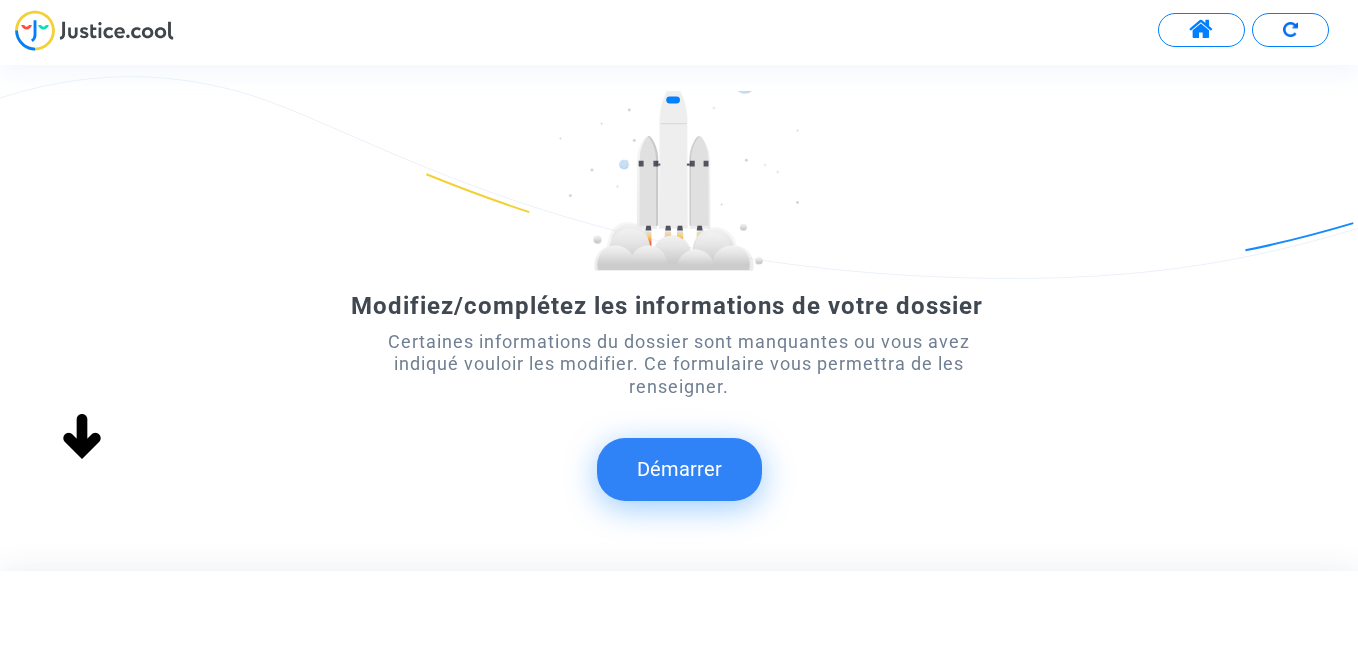 click on "Démarrer" 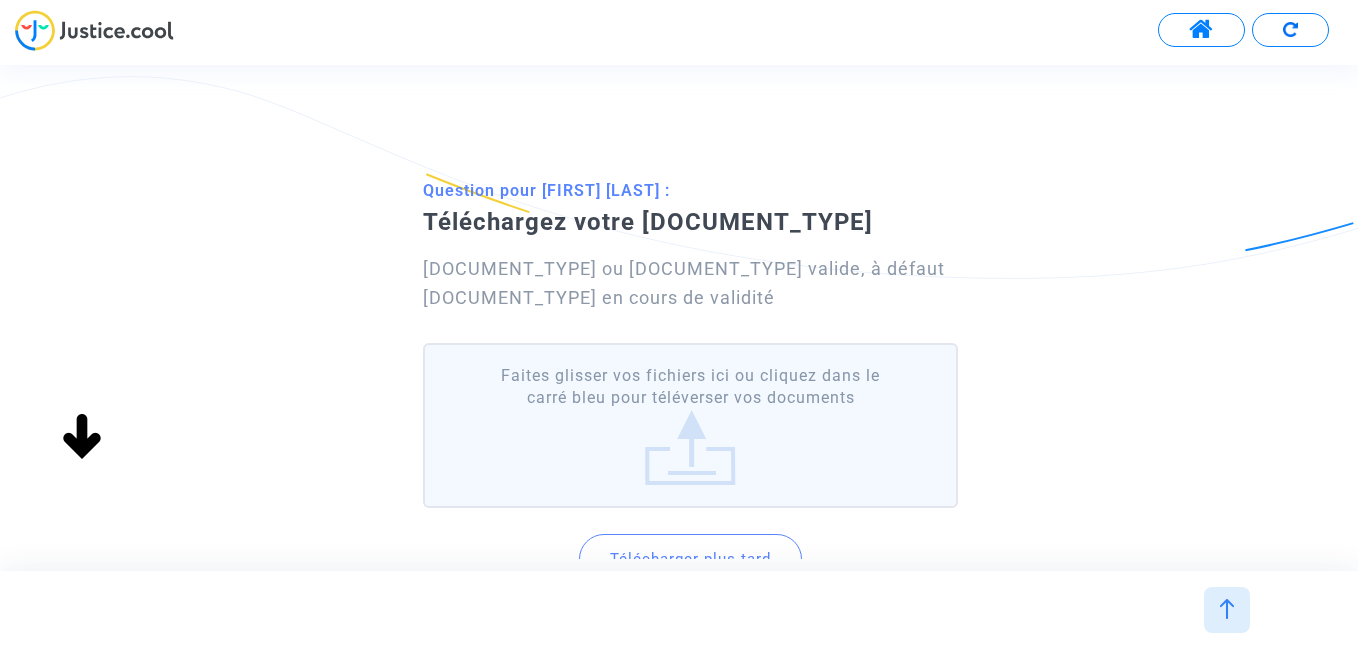 scroll, scrollTop: 100, scrollLeft: 0, axis: vertical 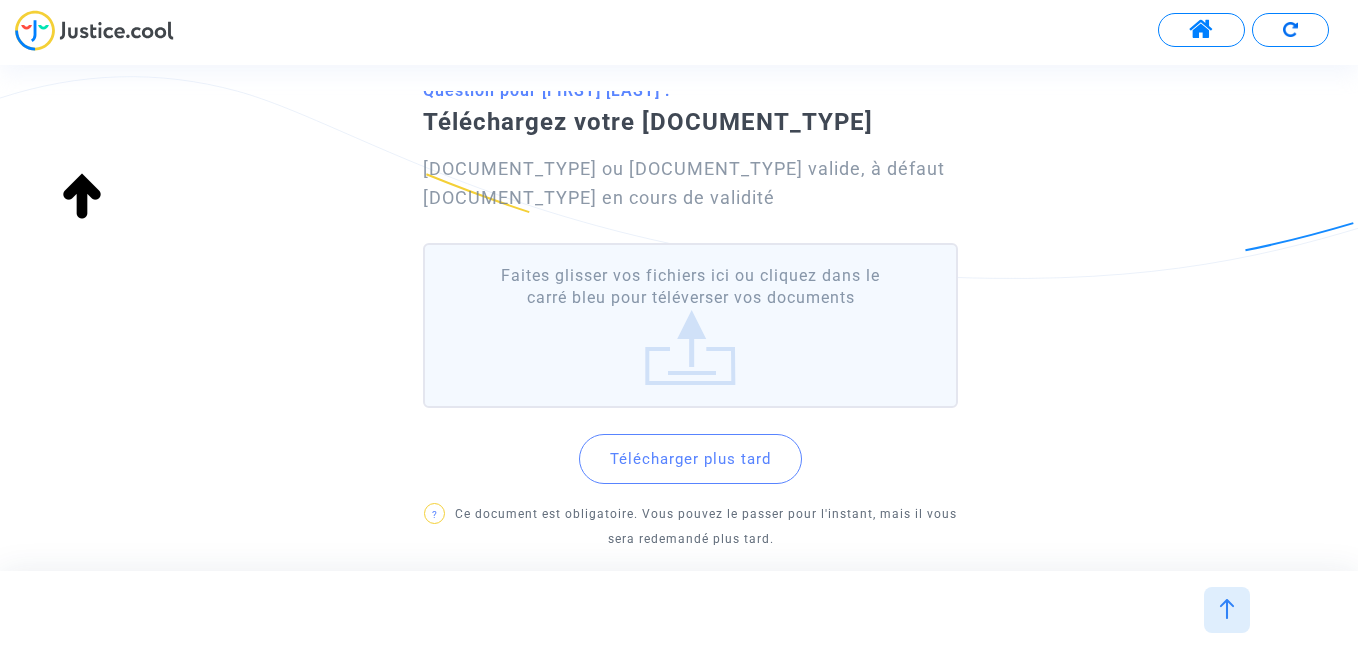 click on "Faites glisser vos fichiers ici ou cliquez dans le carré bleu pour téléverser vos documents" 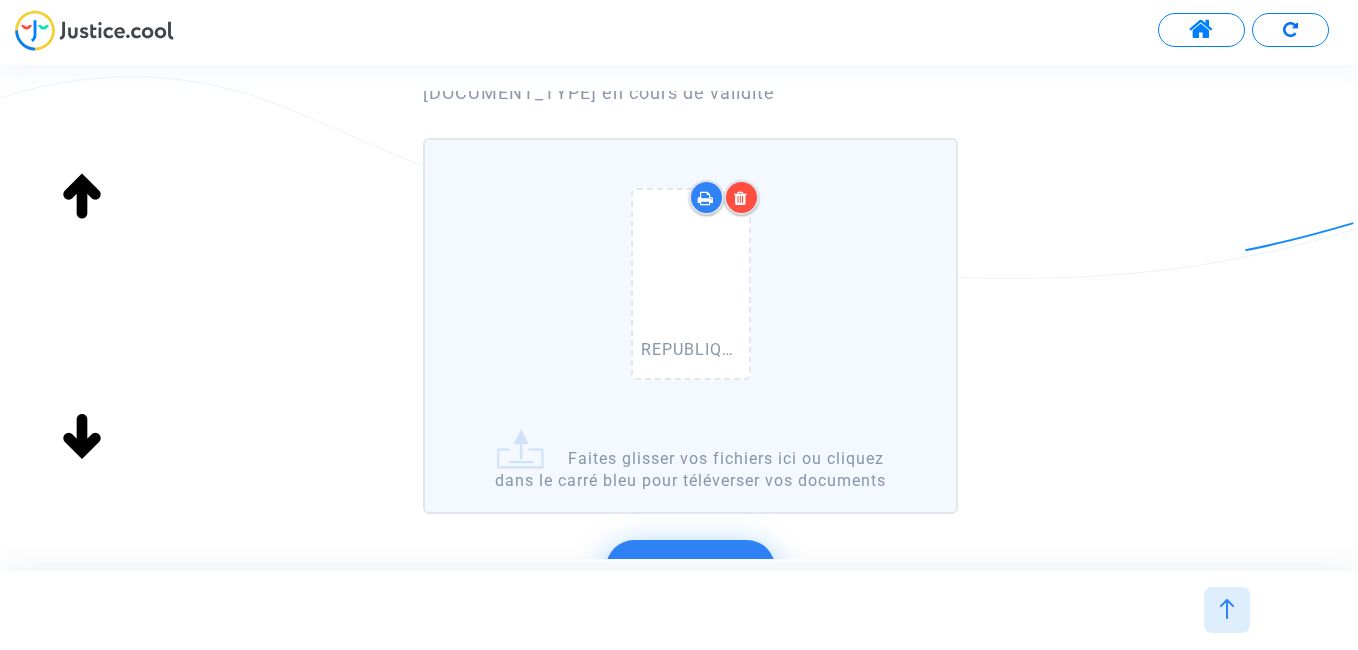 scroll, scrollTop: 300, scrollLeft: 0, axis: vertical 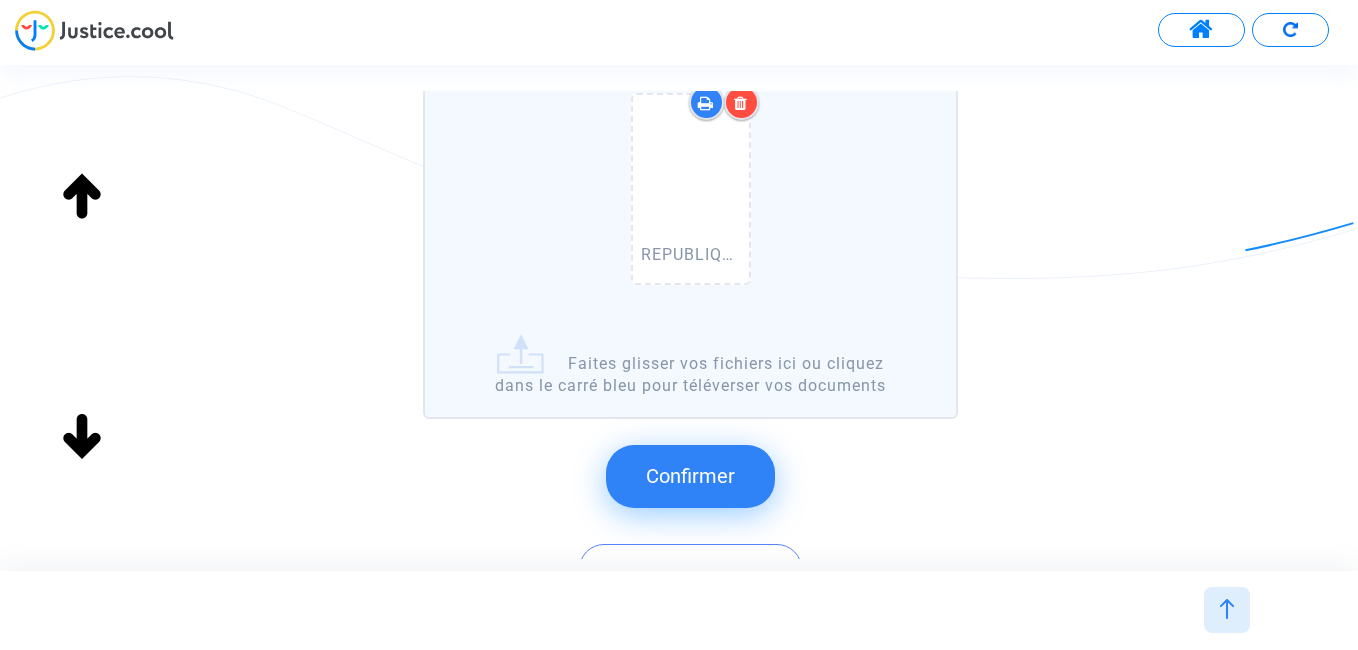click on "Confirmer" 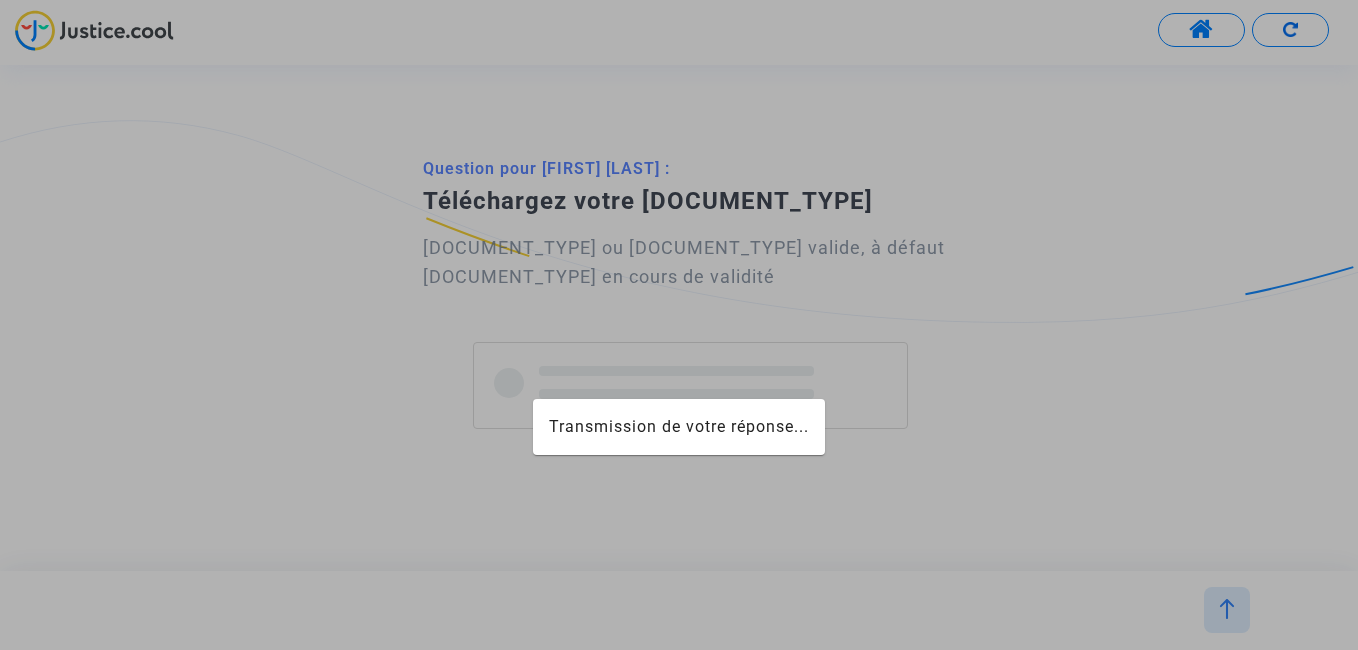 scroll, scrollTop: 0, scrollLeft: 0, axis: both 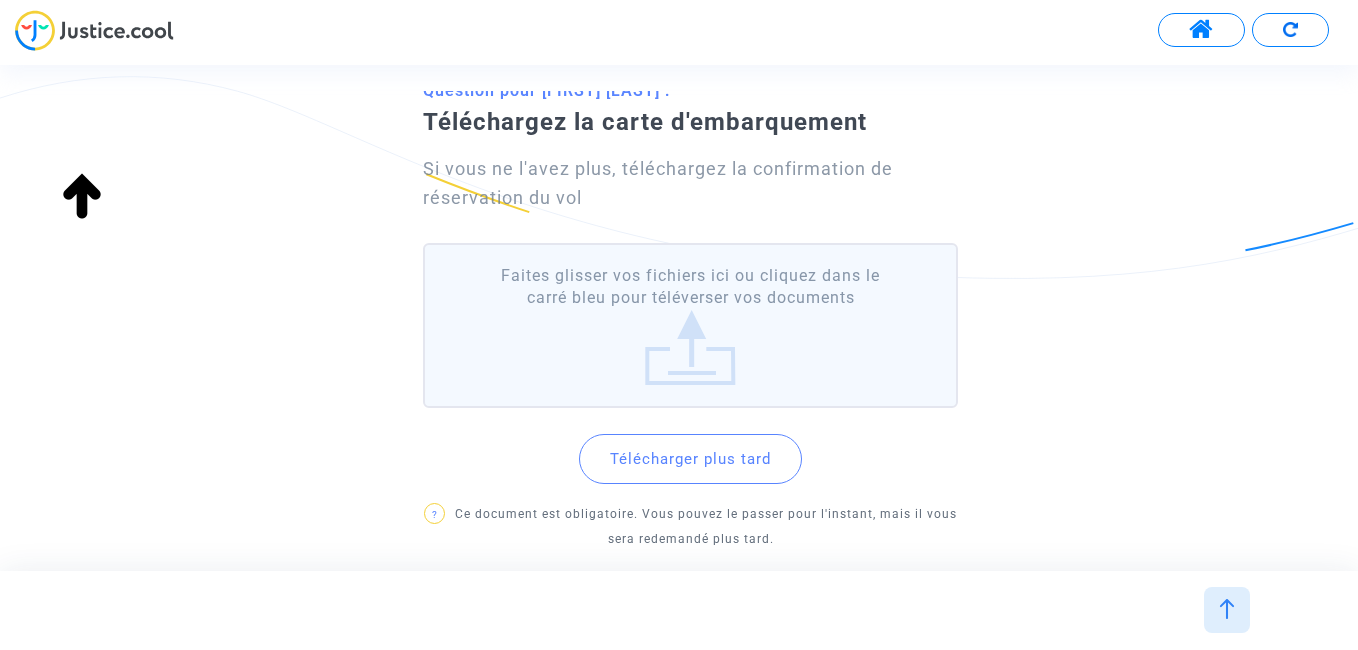 click on "Télécharger plus tard" 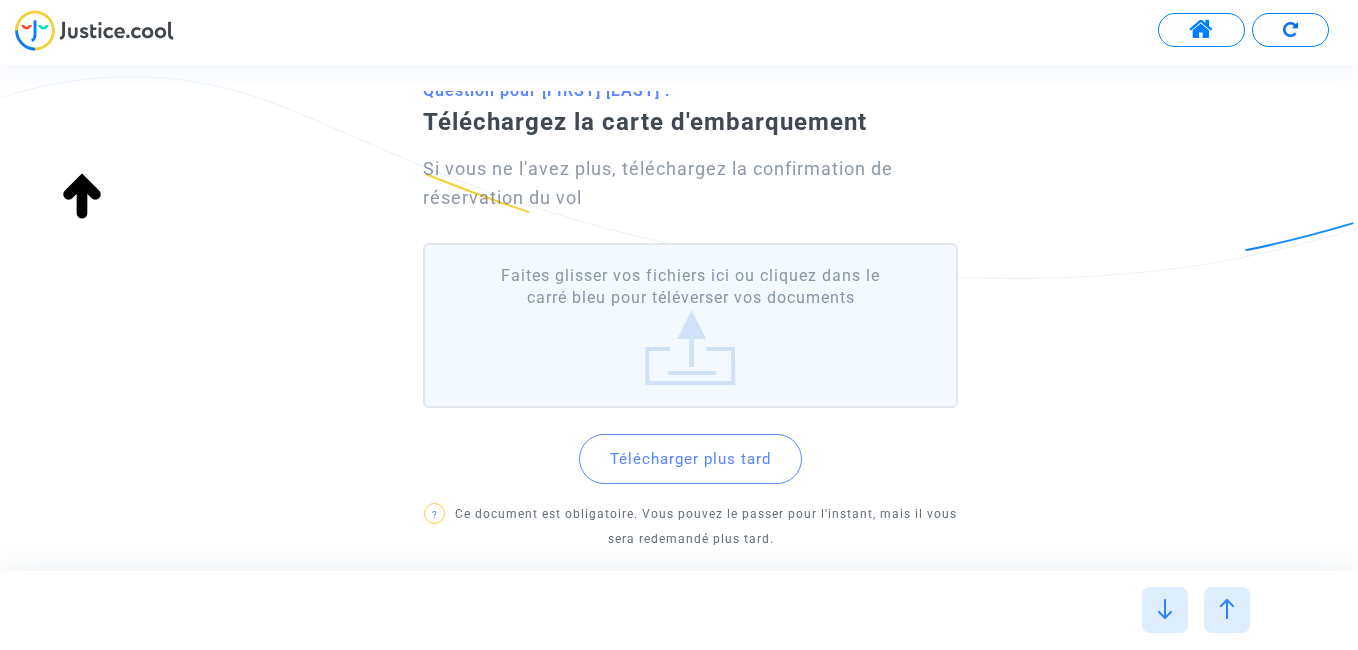 click on "Question pour jose duquesne :  Téléchargez la carte d'embarquement  Si vous ne l'avez plus, téléchargez la confirmation de réservation du vol  Faites glisser vos fichiers ici ou cliquez dans le carré bleu pour téléverser vos documents  Télécharger plus tard ?  Ce document est obligatoire. Vous pouvez le passer pour l'instant, mais il vous sera redemandé plus tard." 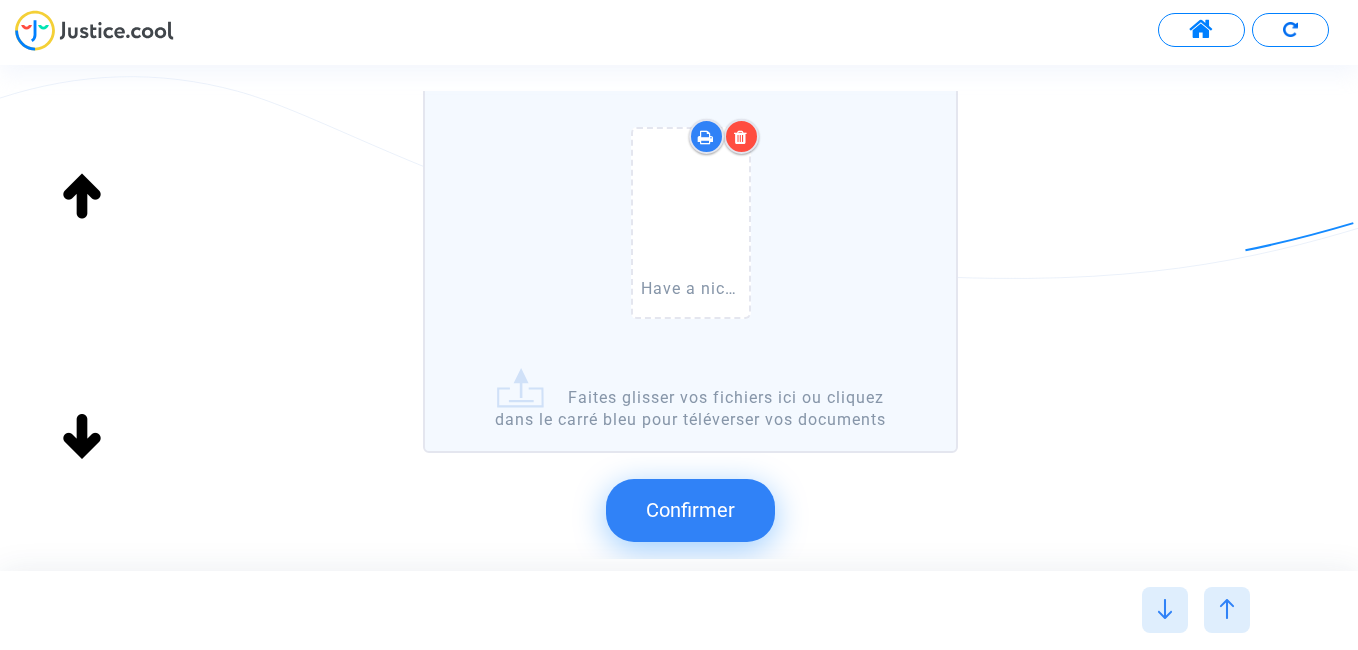 scroll, scrollTop: 400, scrollLeft: 0, axis: vertical 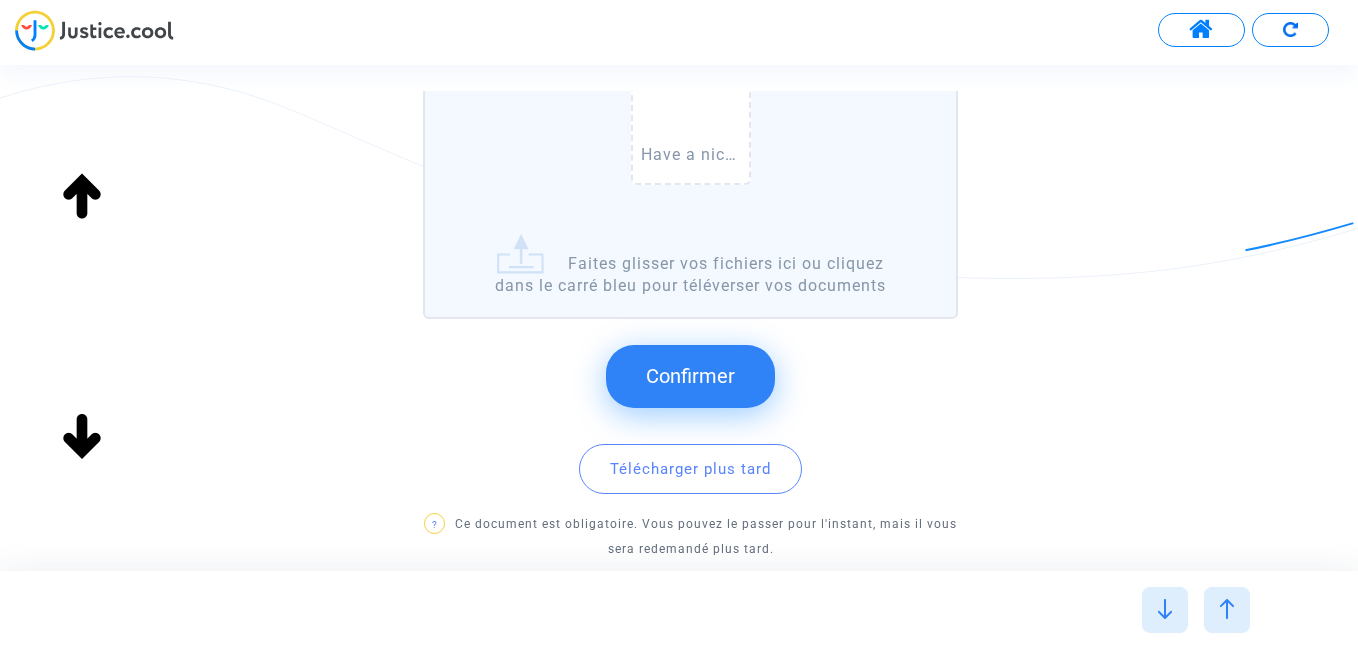 click on "Confirmer" 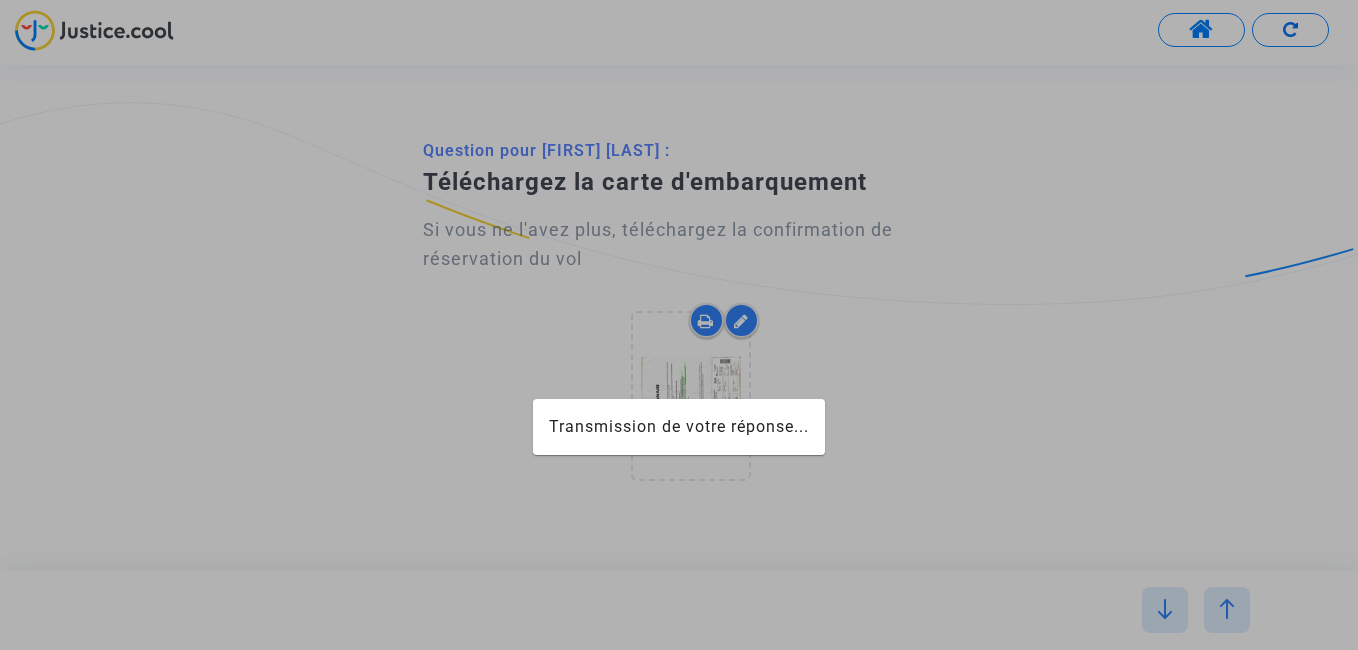 scroll, scrollTop: 0, scrollLeft: 0, axis: both 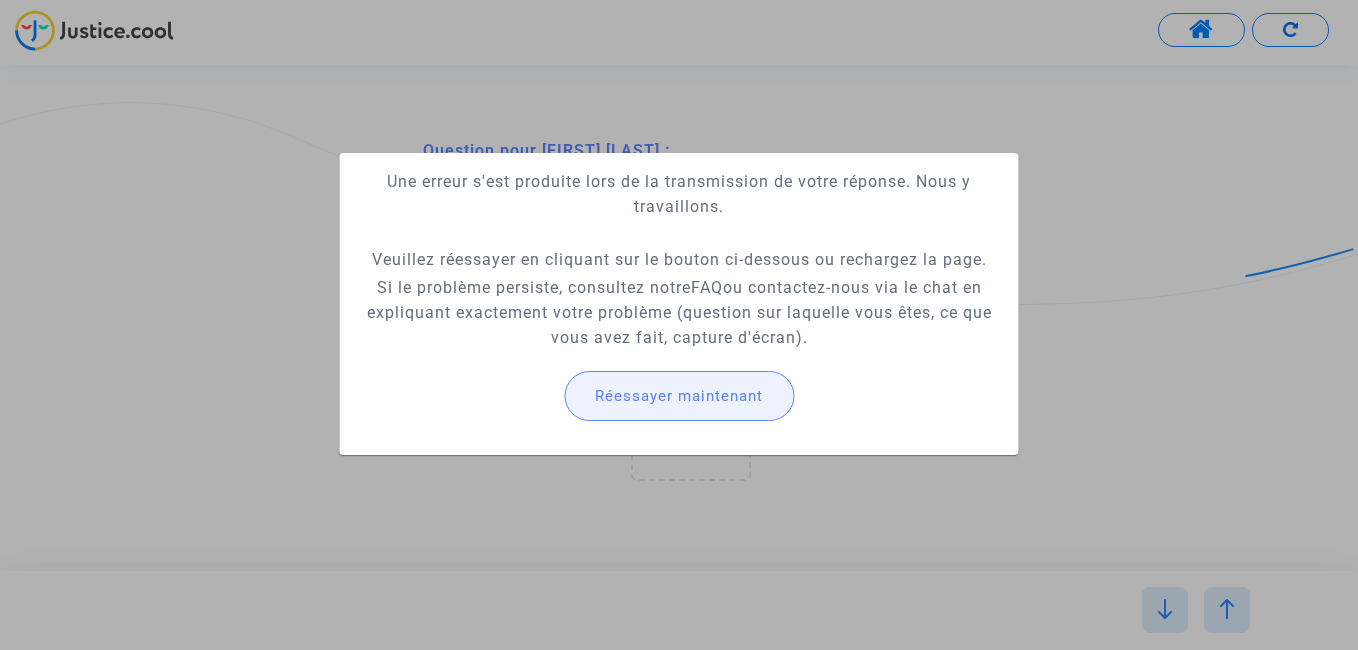 click on "Réessayer maintenant" 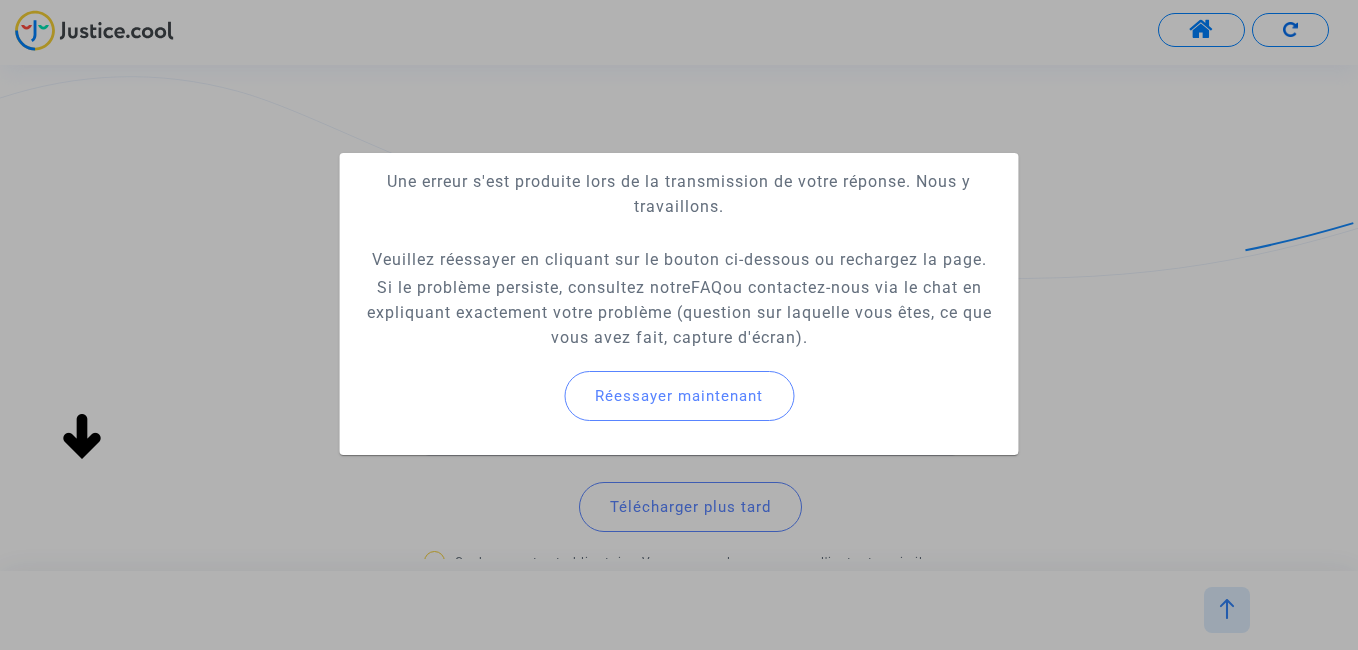 click on "Réessayer maintenant" 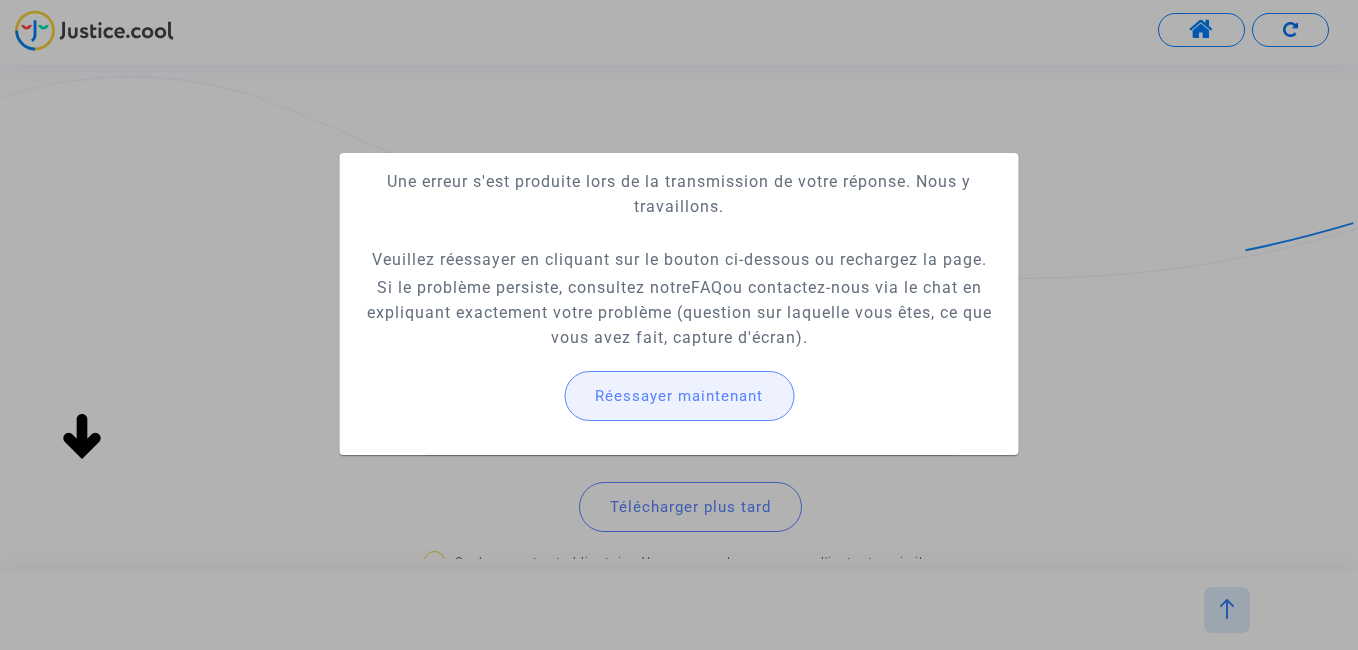 click on "Réessayer maintenant" 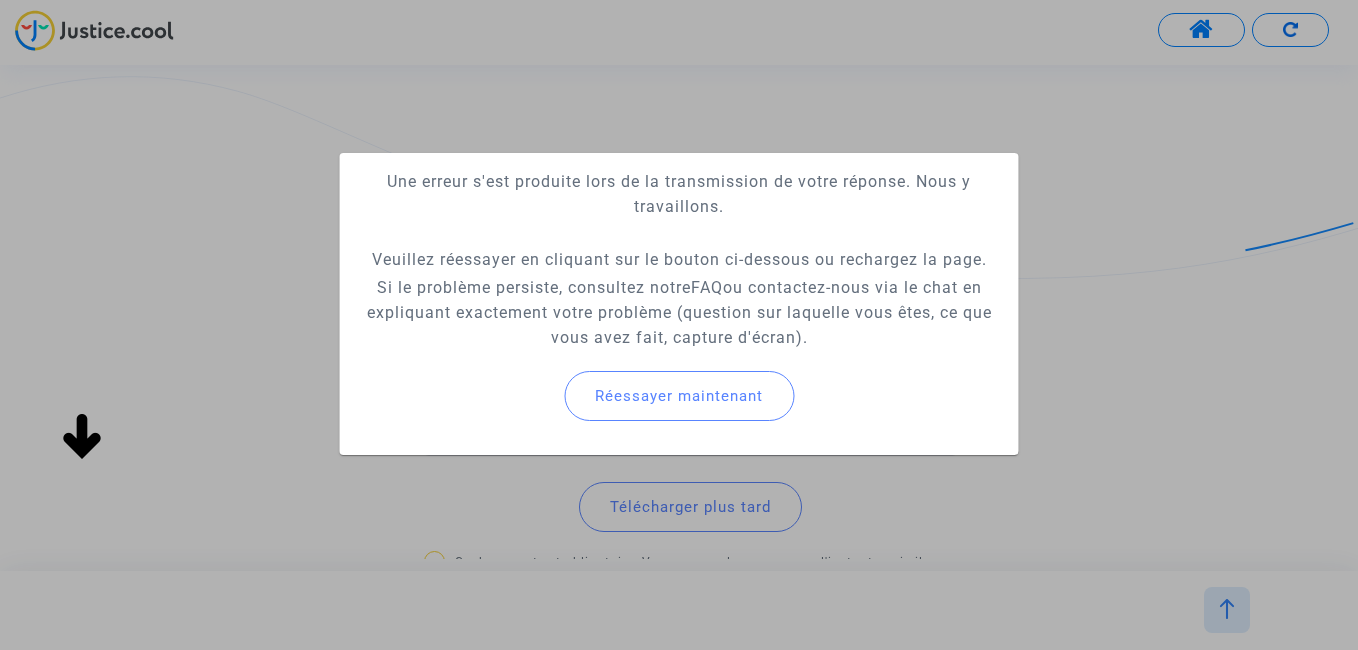 click 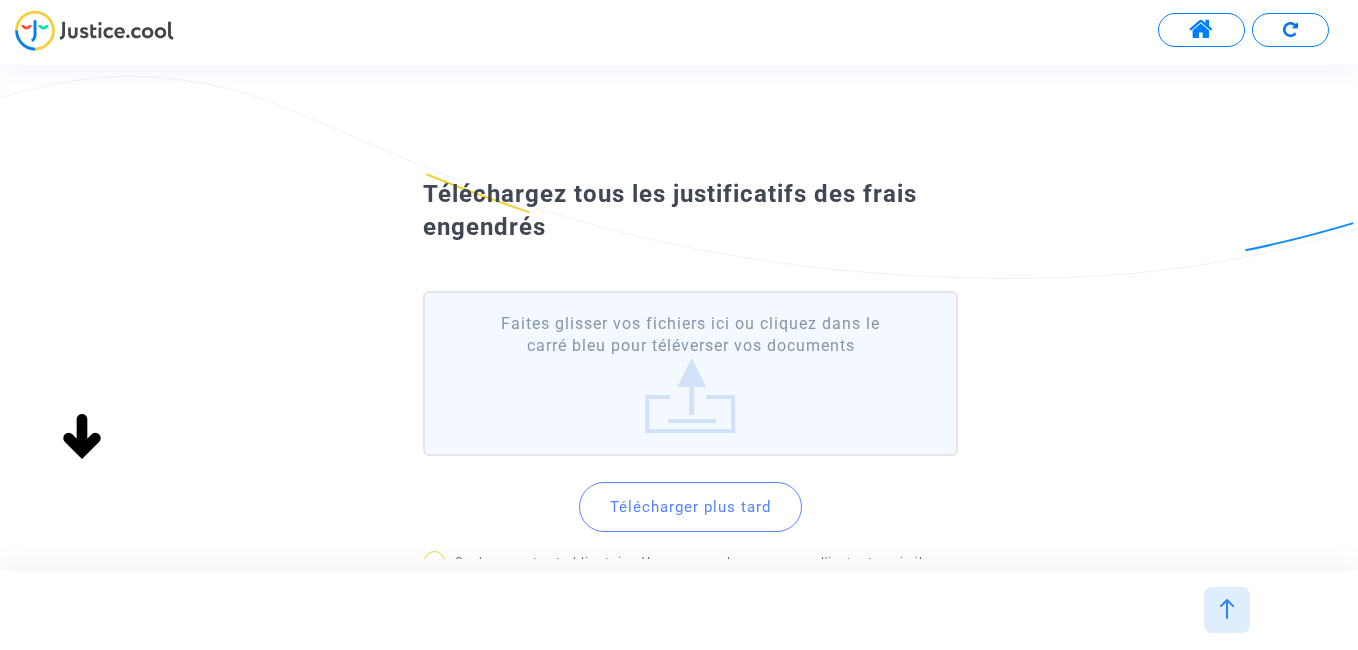 click on "Faites glisser vos fichiers ici ou cliquez dans le carré bleu pour téléverser vos documents" 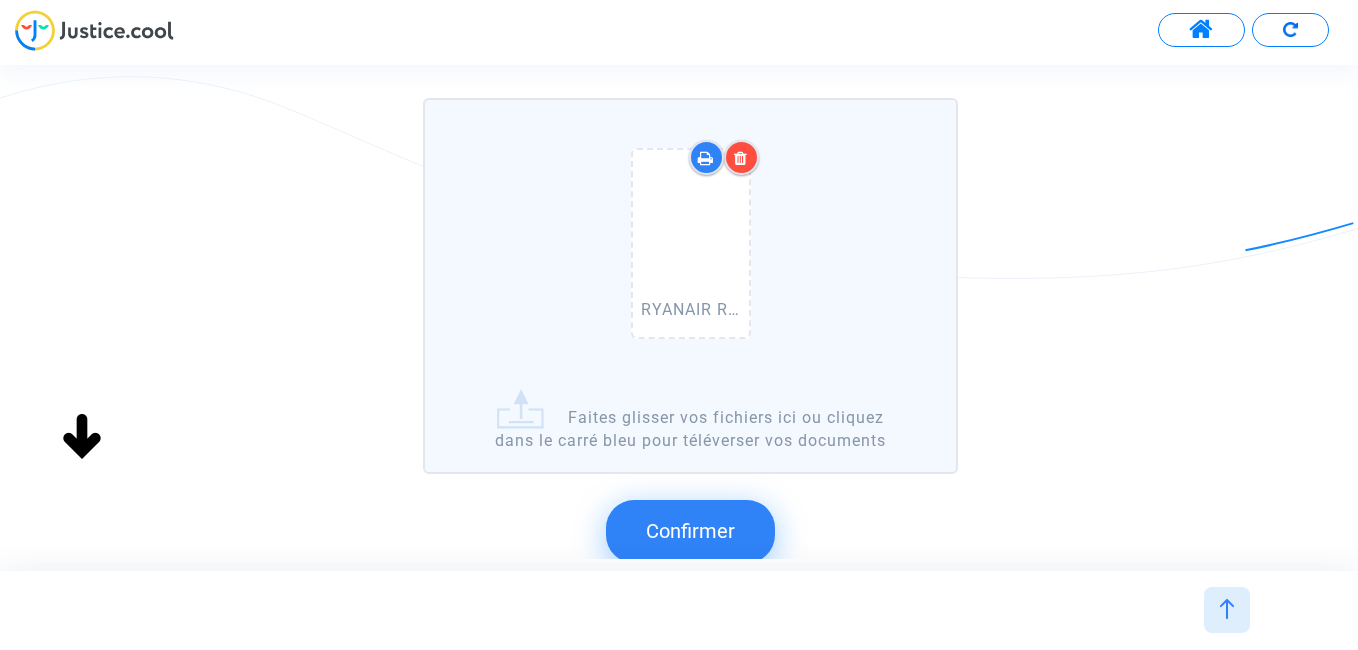scroll, scrollTop: 200, scrollLeft: 0, axis: vertical 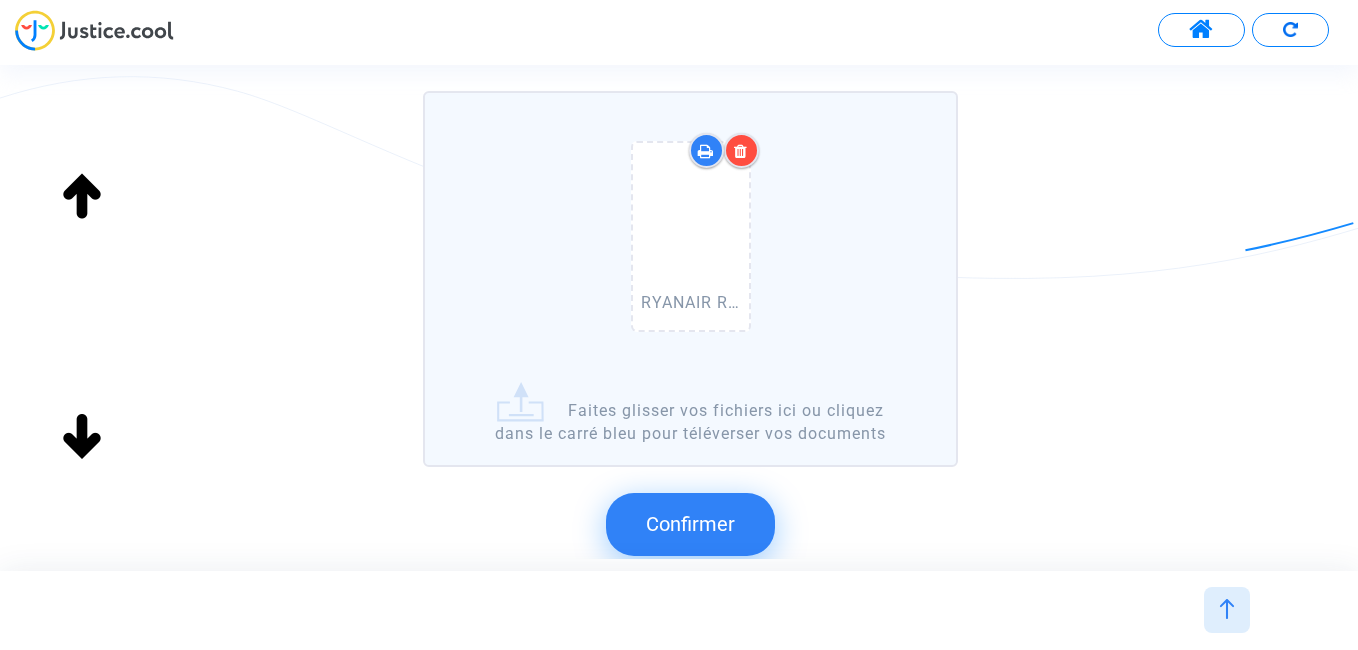 click on "Confirmer" 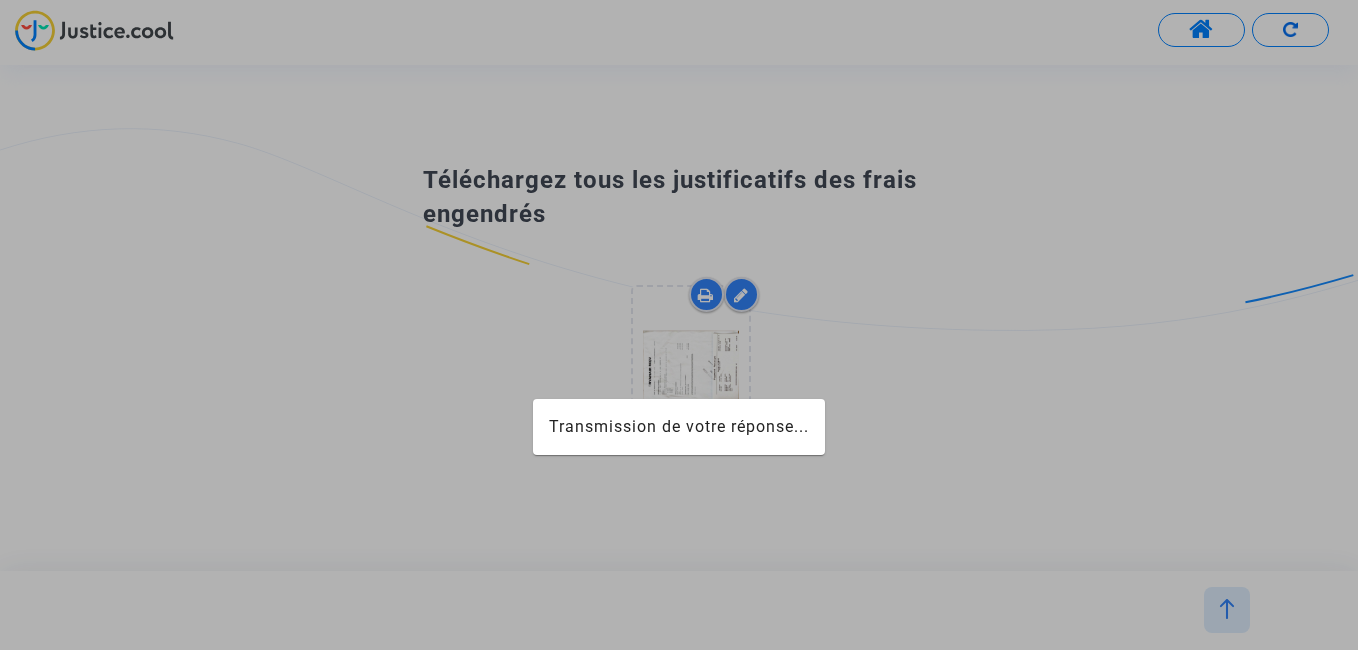 scroll, scrollTop: 0, scrollLeft: 0, axis: both 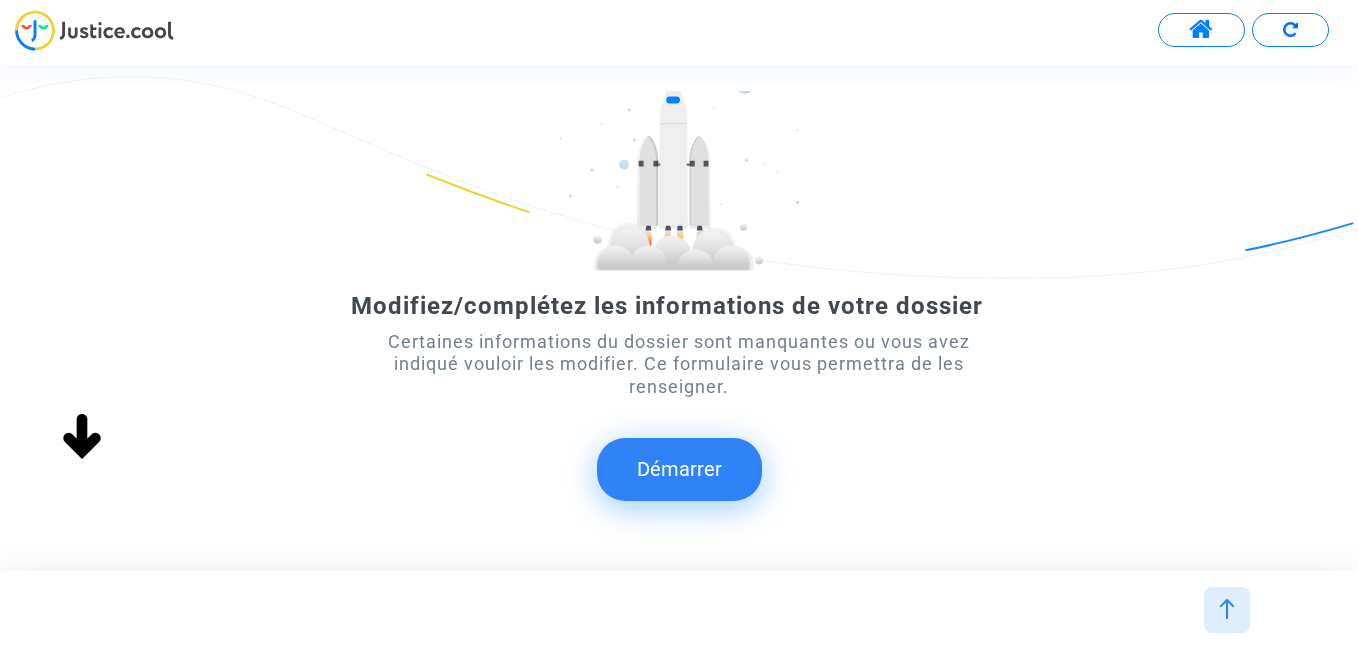 click on "Démarrer" 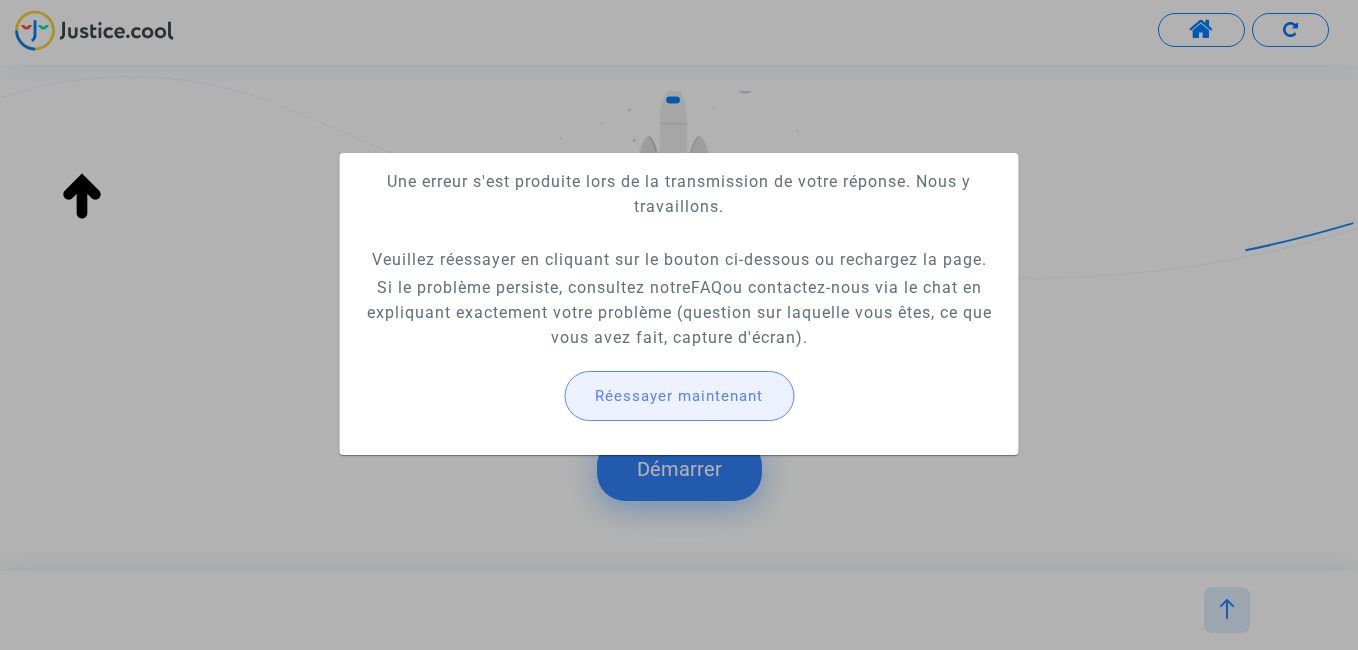 click on "Réessayer maintenant" 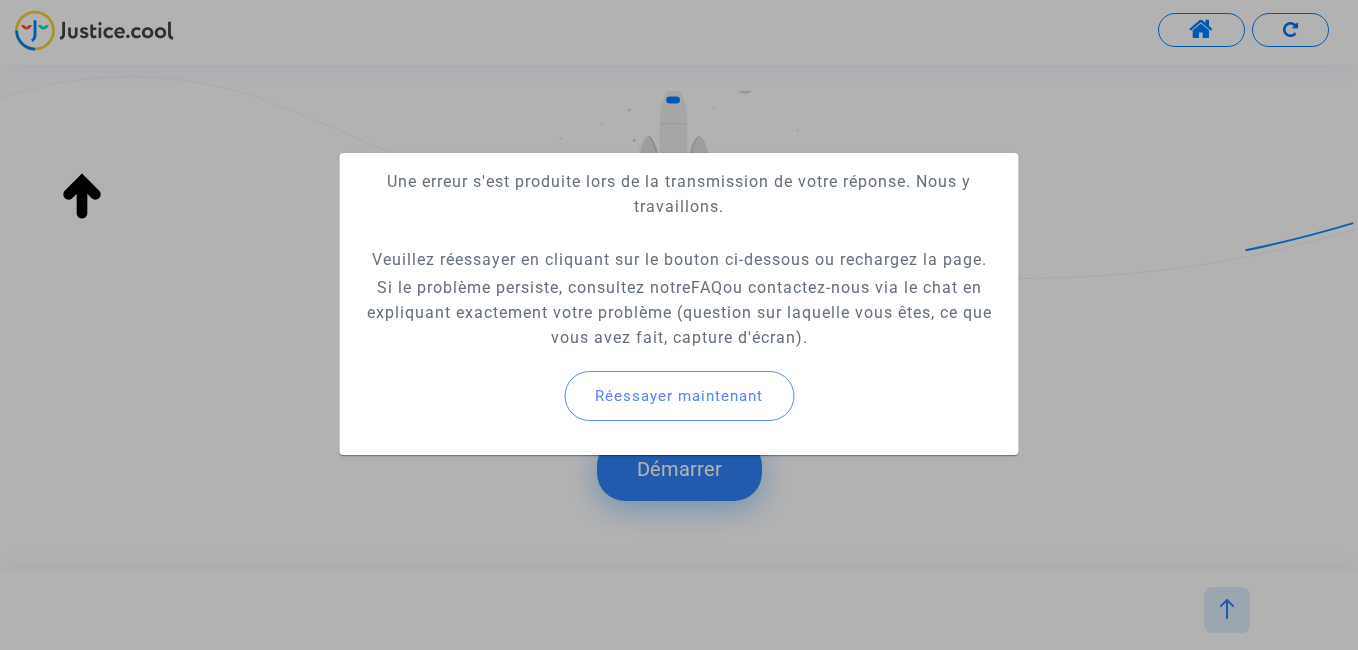 click 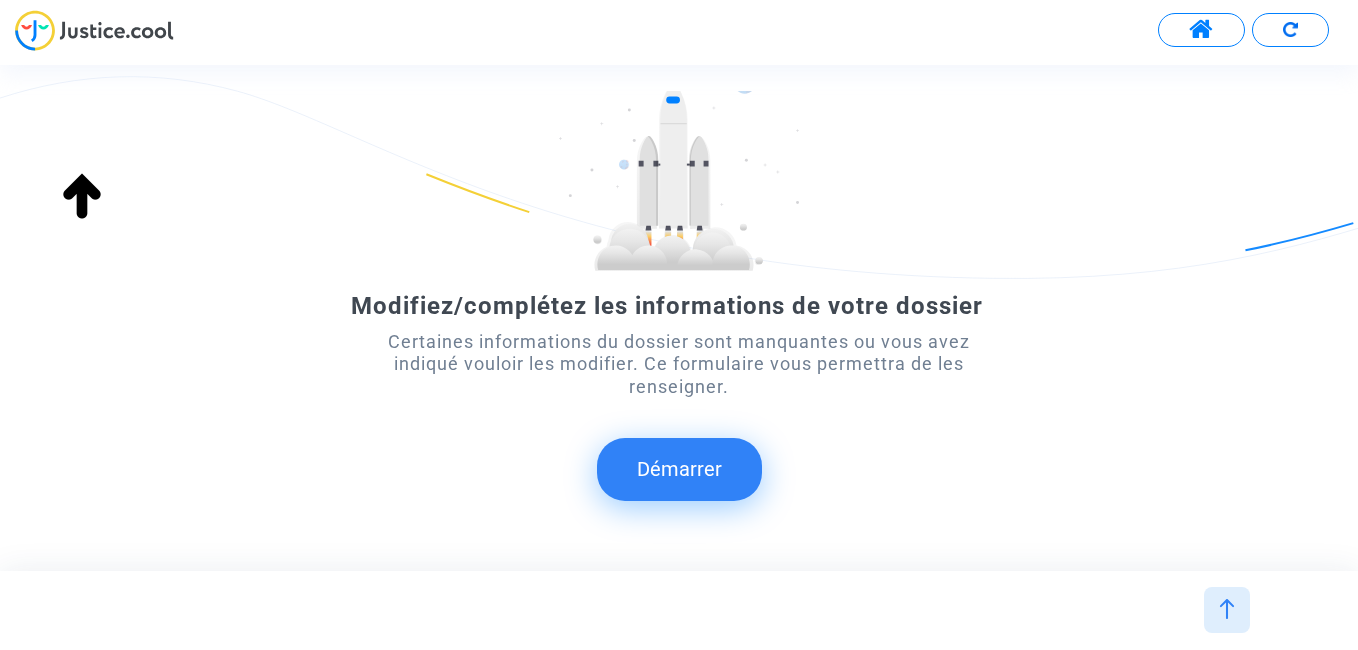 scroll, scrollTop: 180, scrollLeft: 0, axis: vertical 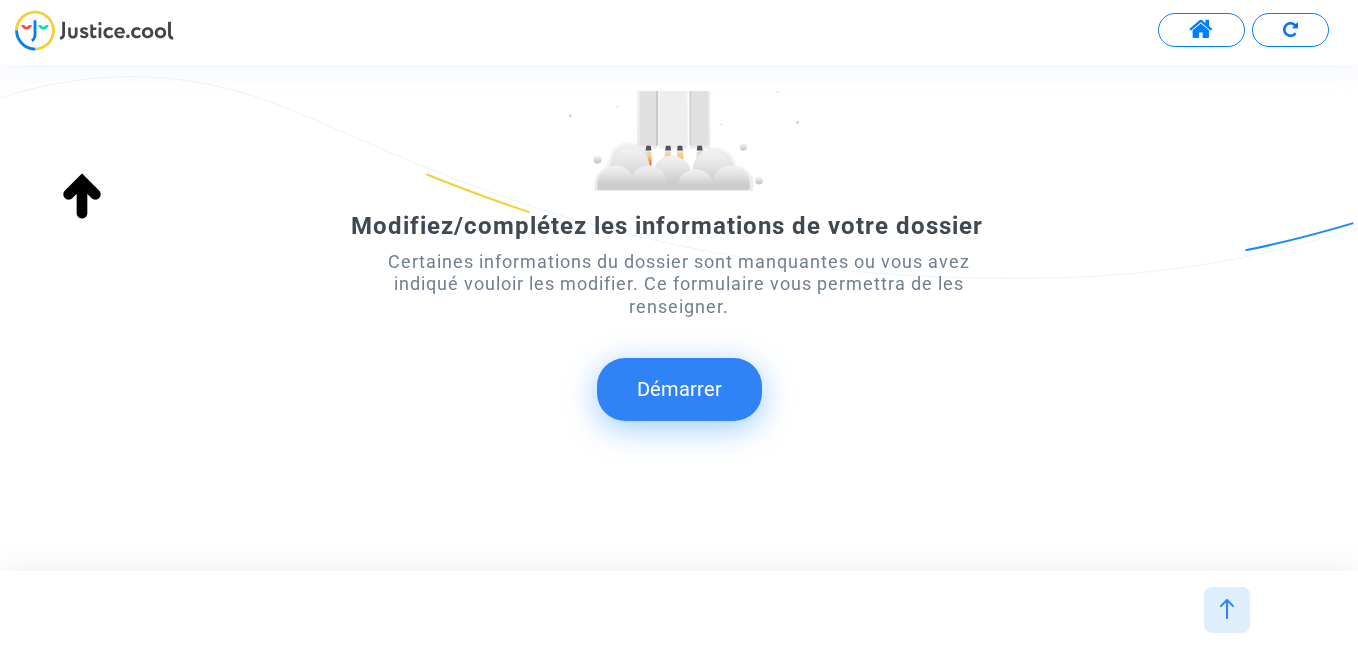 click on "Démarrer" 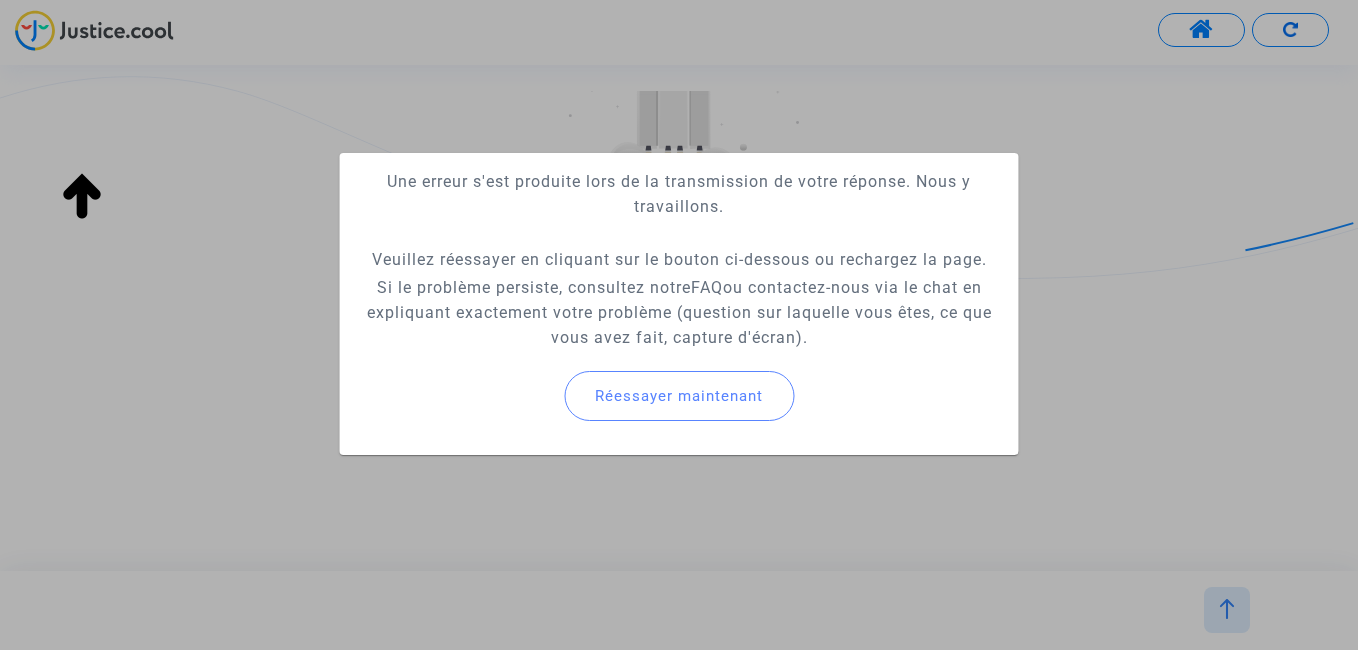 click 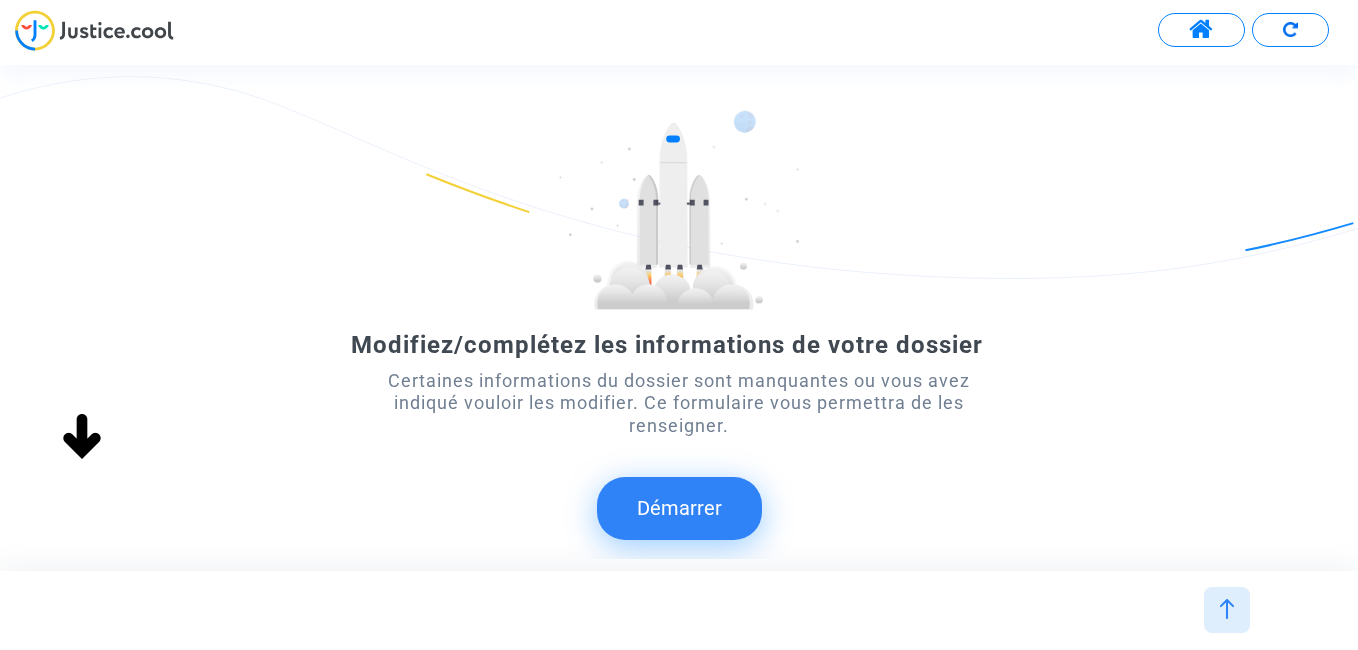 scroll, scrollTop: 180, scrollLeft: 0, axis: vertical 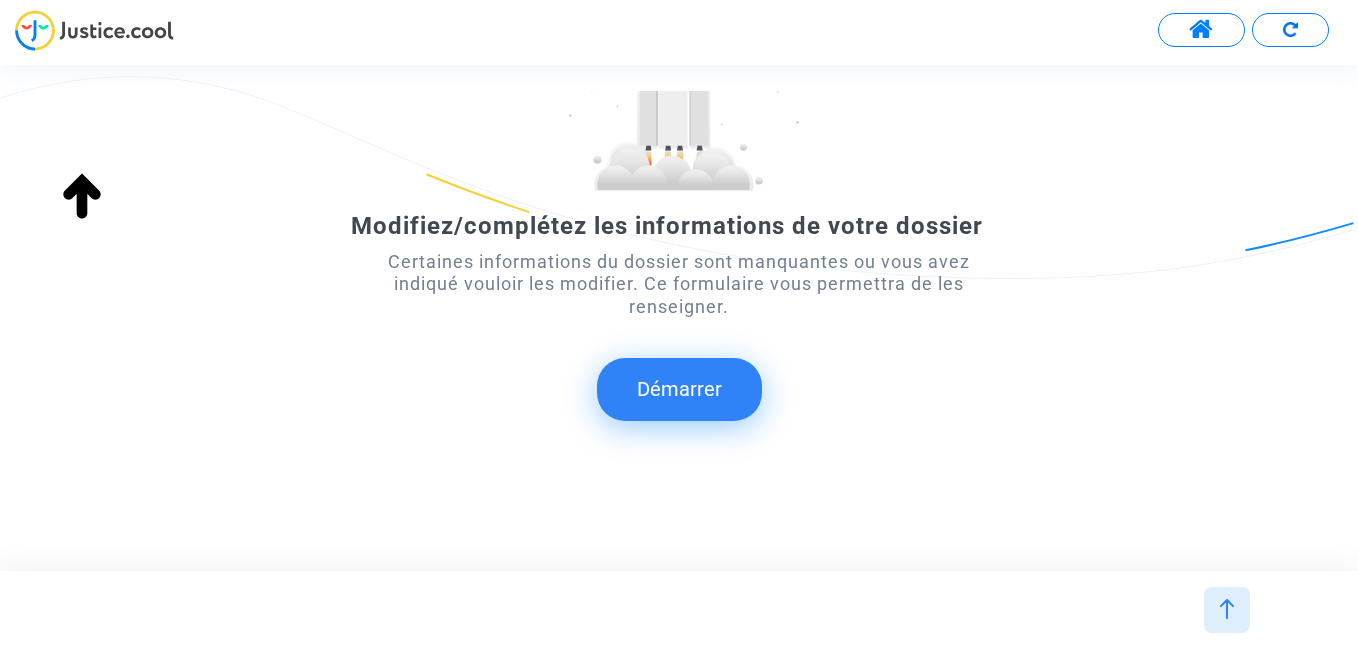 click on "Démarrer" 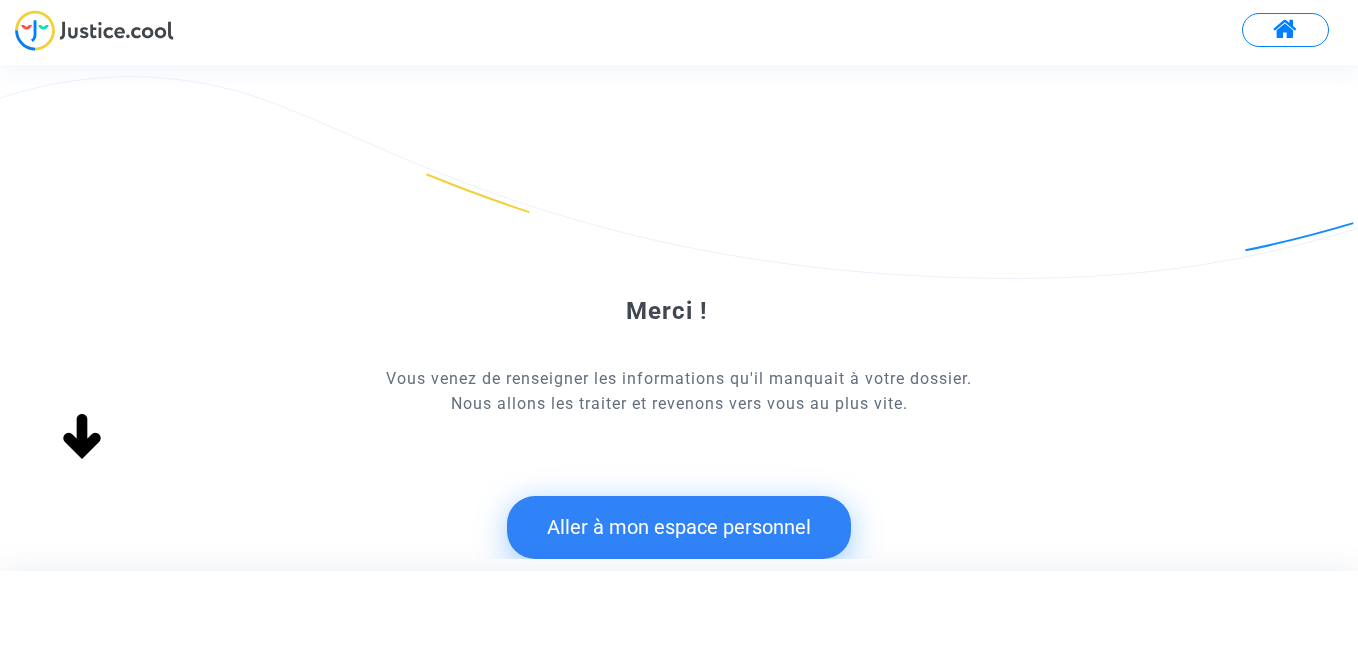 scroll, scrollTop: 0, scrollLeft: 0, axis: both 